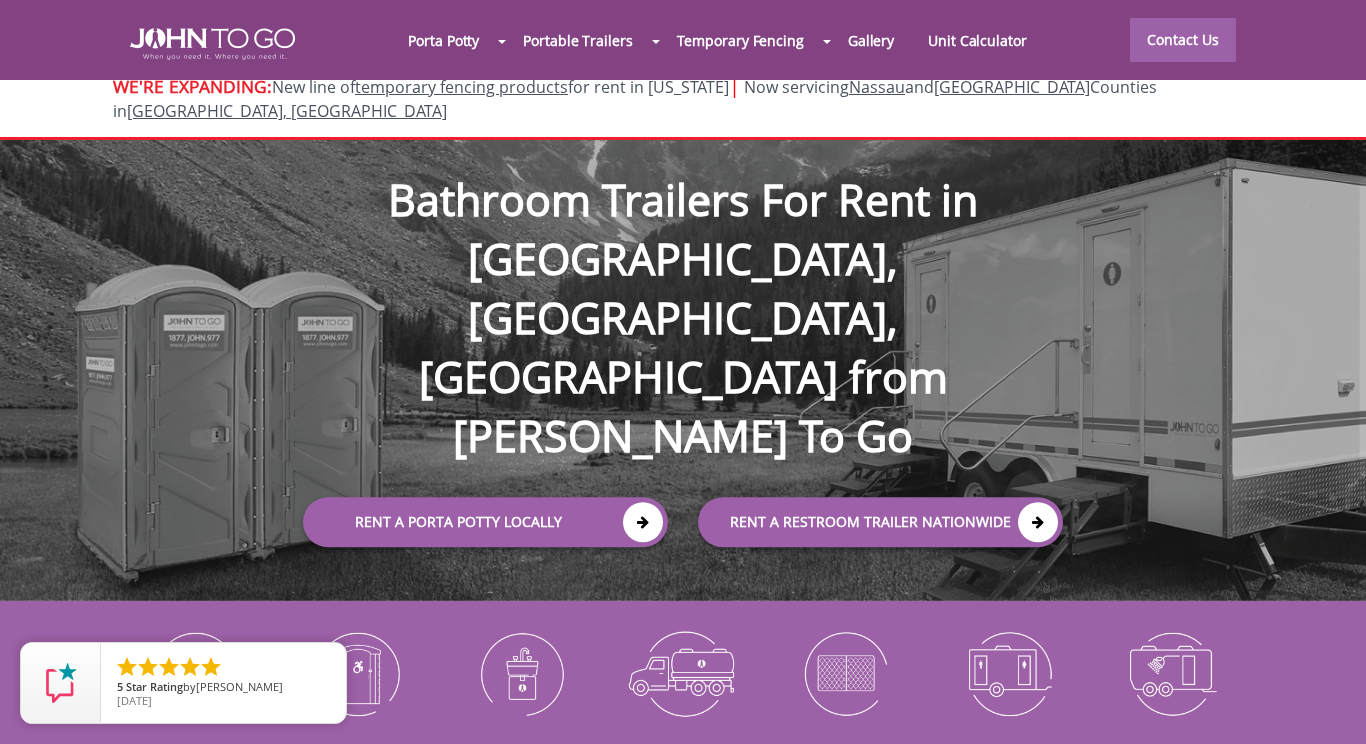 scroll, scrollTop: 94, scrollLeft: 0, axis: vertical 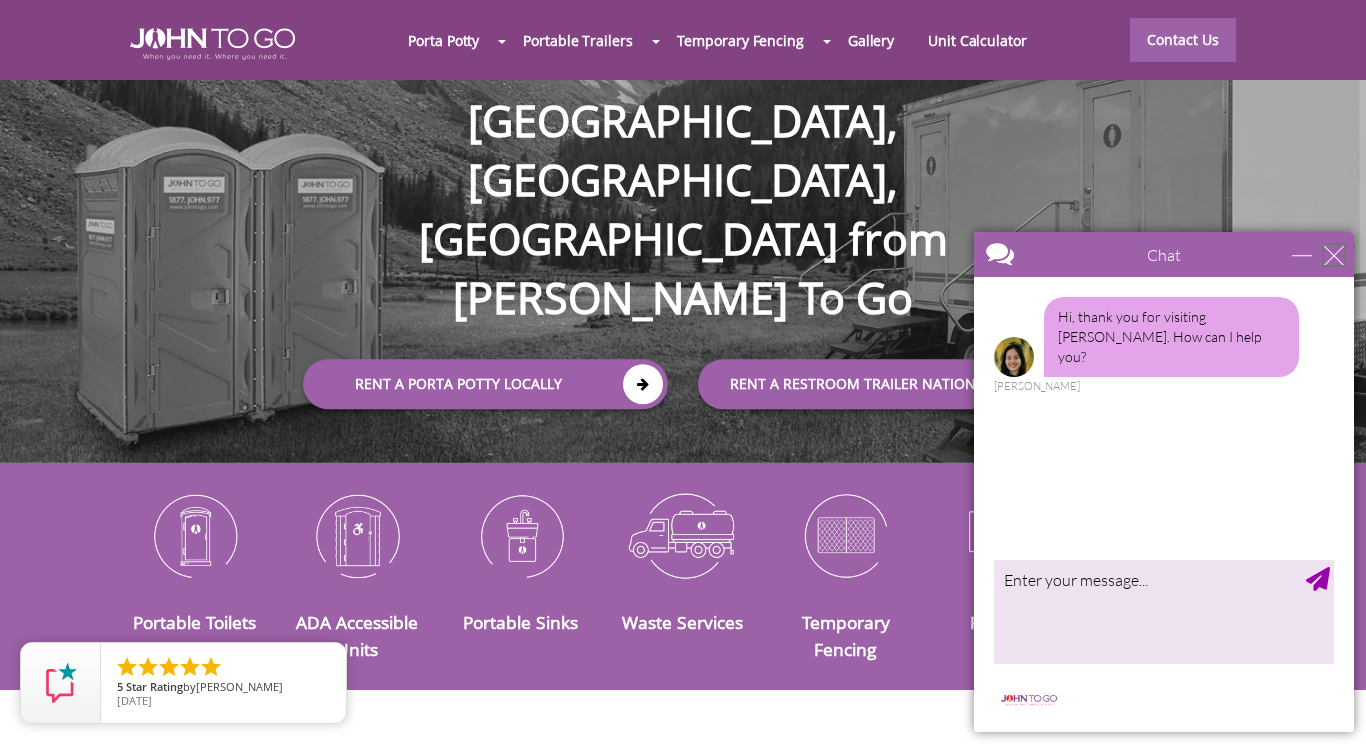 click at bounding box center [1334, 255] 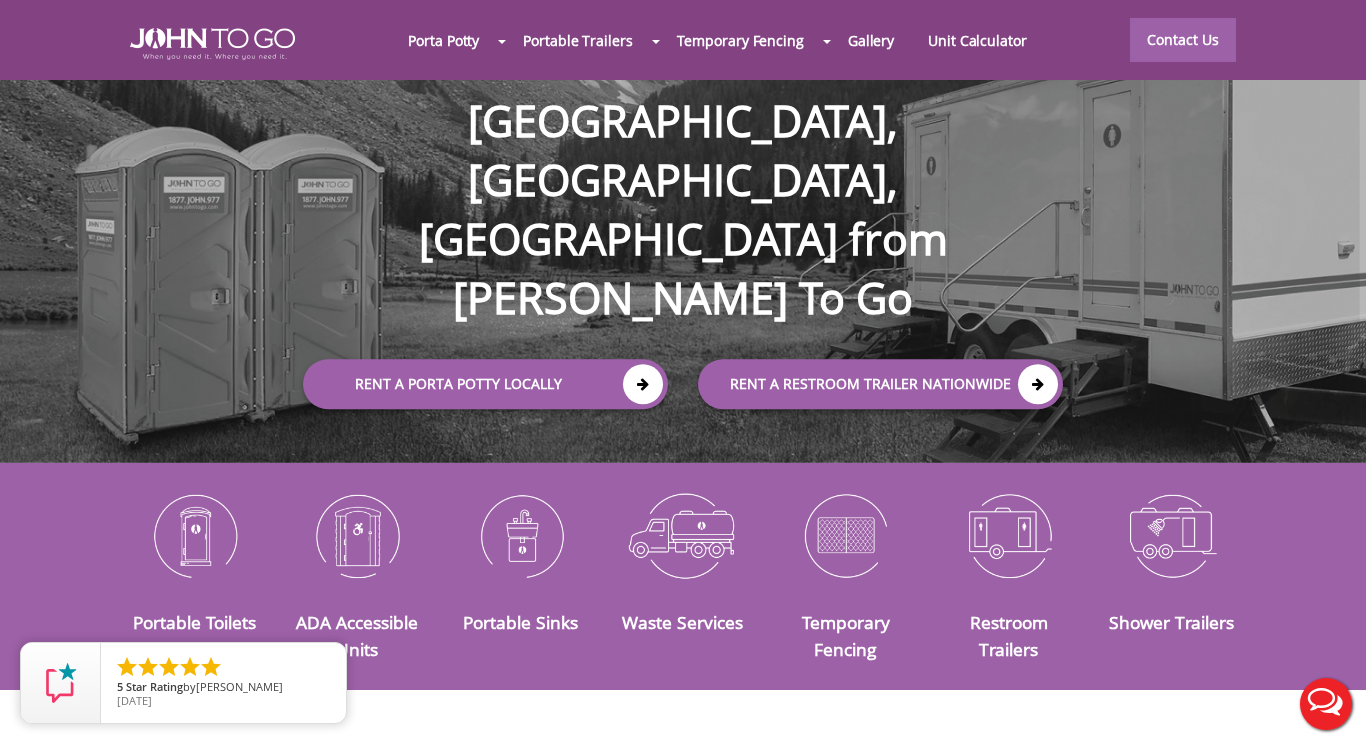 scroll, scrollTop: 0, scrollLeft: 0, axis: both 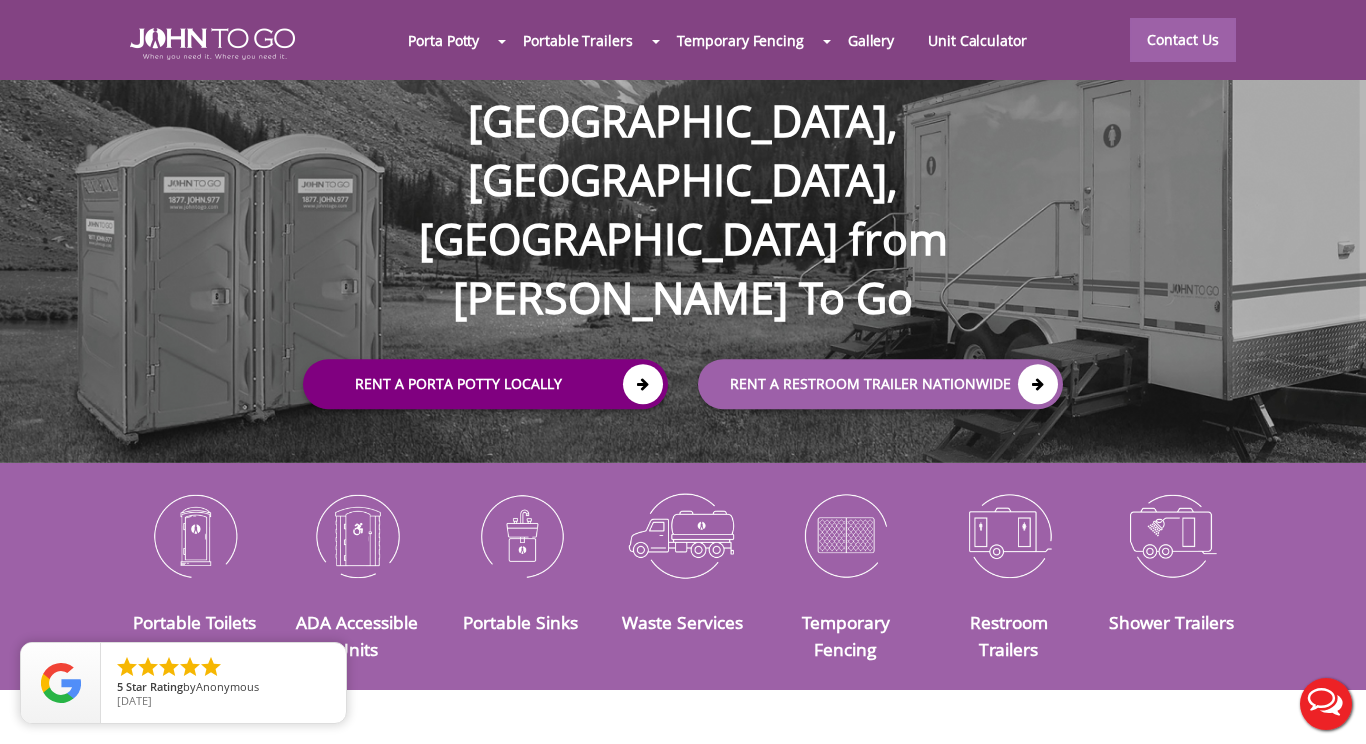 click at bounding box center [643, 384] 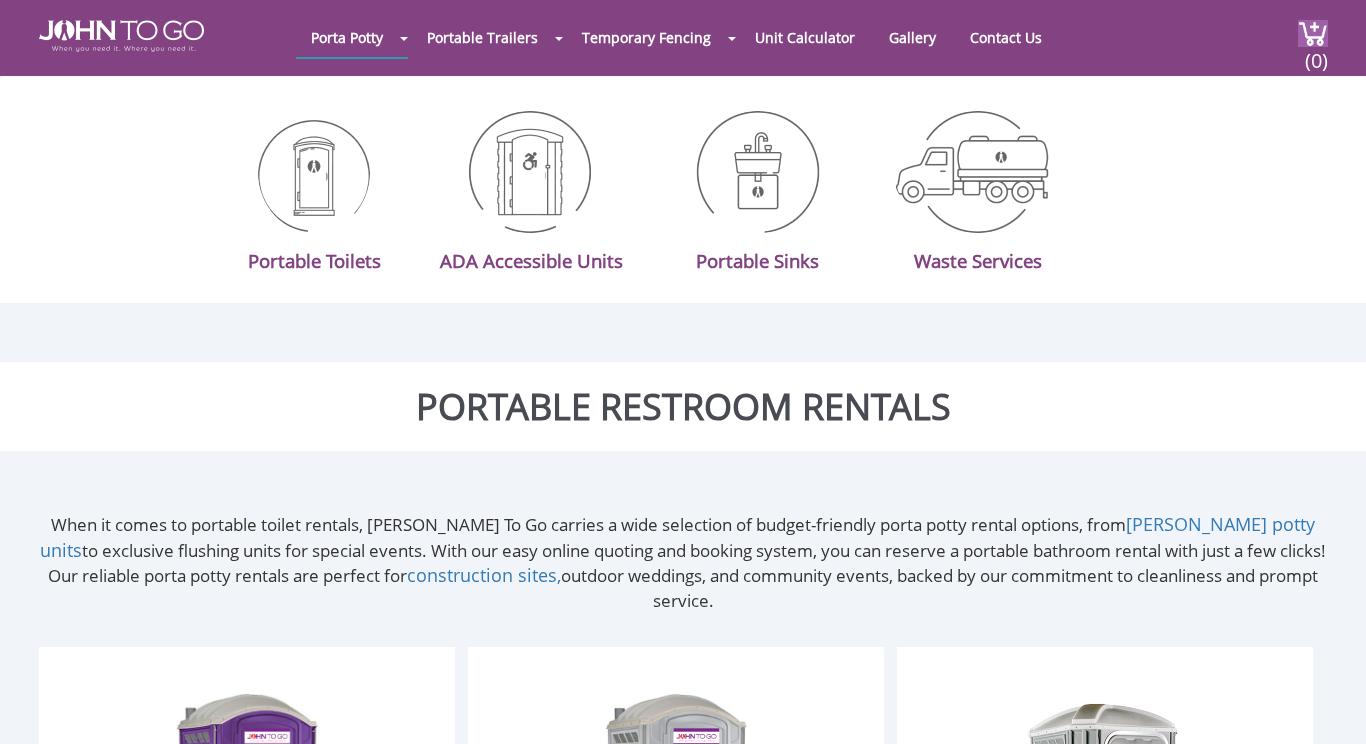 scroll, scrollTop: 223, scrollLeft: 0, axis: vertical 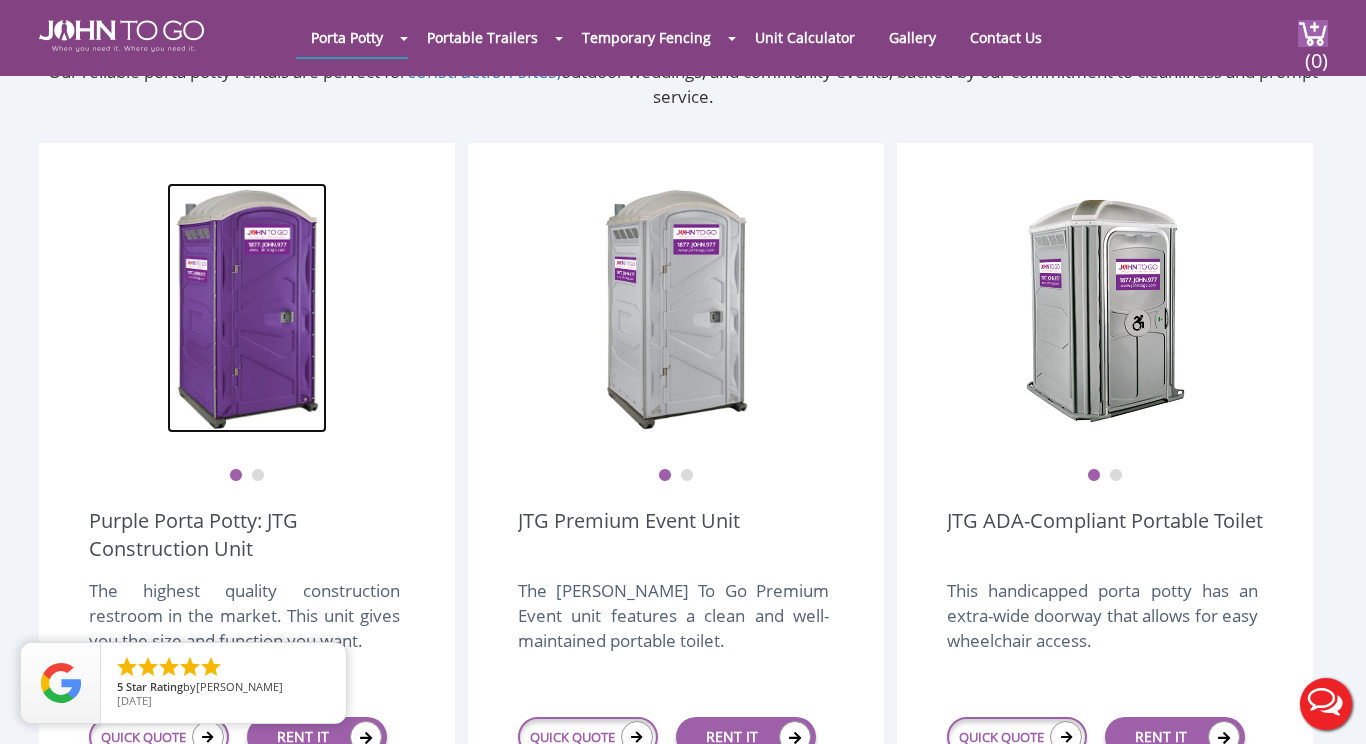 click at bounding box center [247, 308] 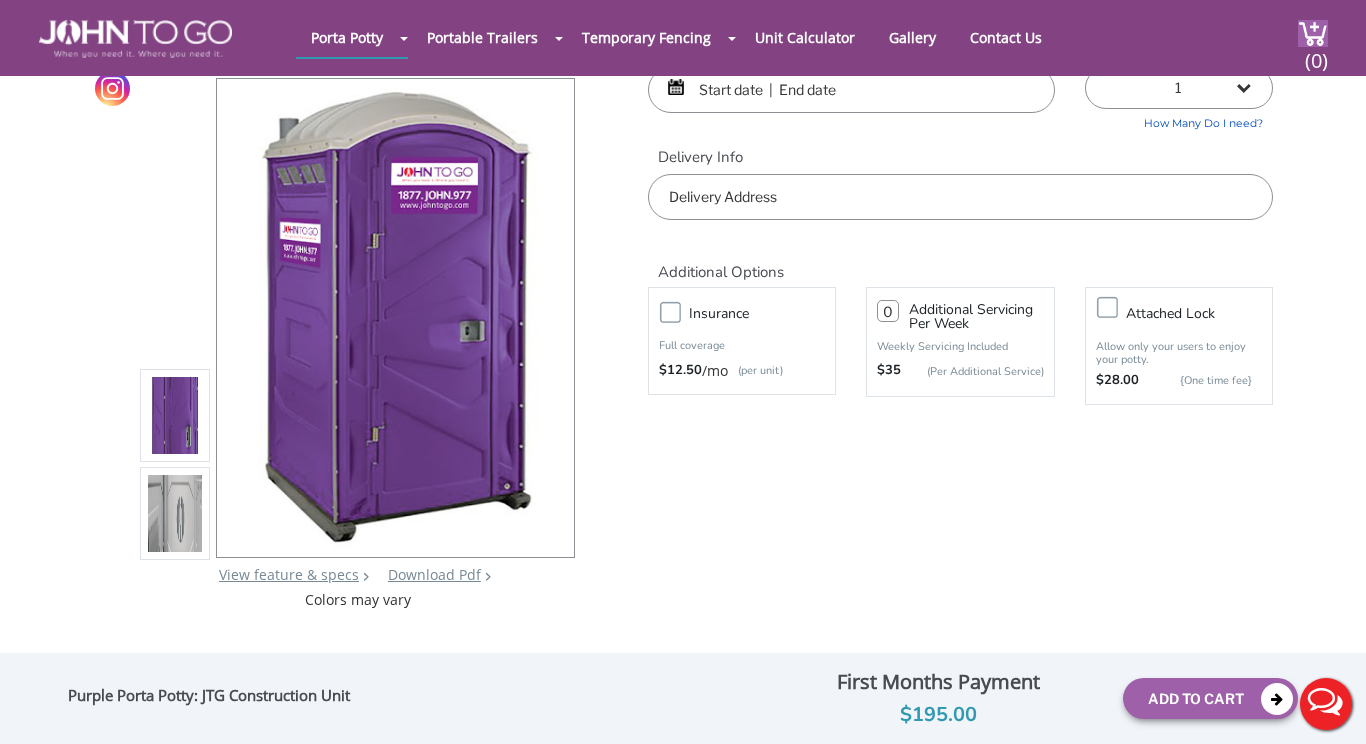 scroll, scrollTop: 96, scrollLeft: 0, axis: vertical 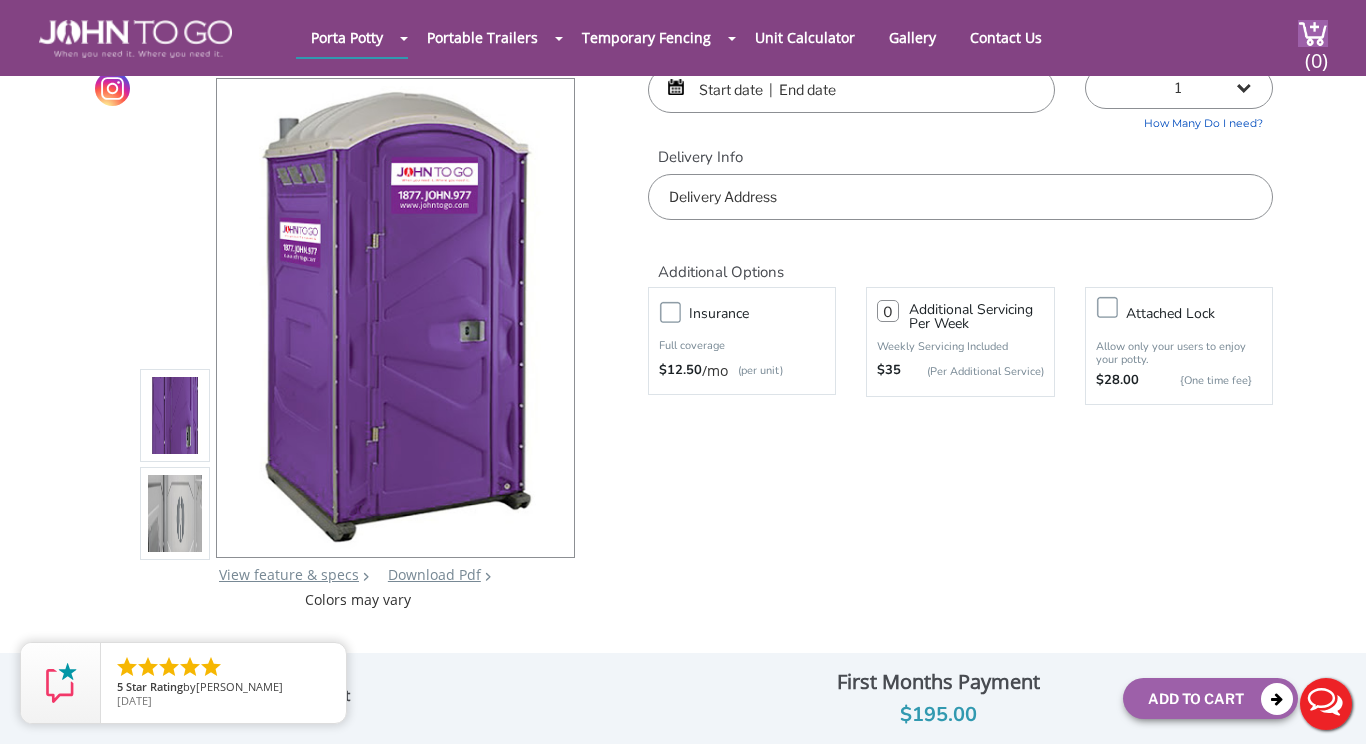 click at bounding box center (175, 517) 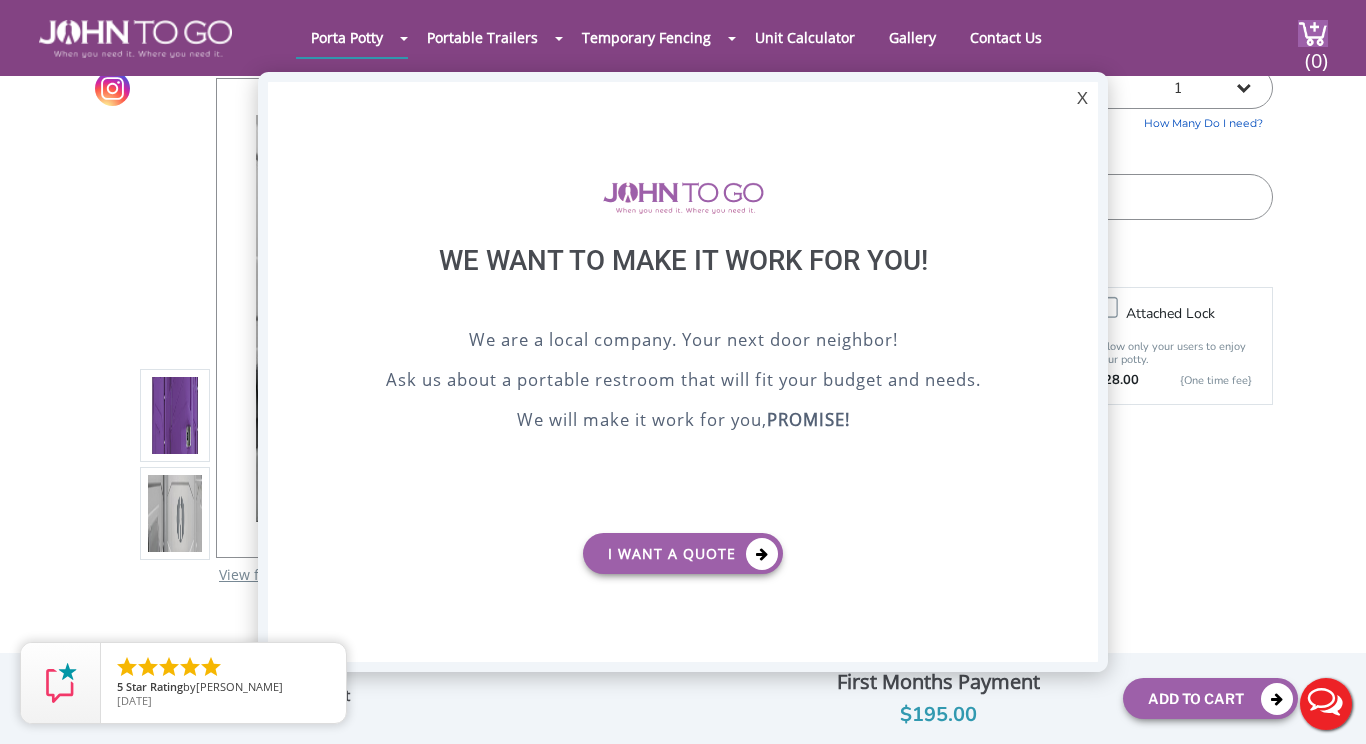 scroll, scrollTop: 0, scrollLeft: 0, axis: both 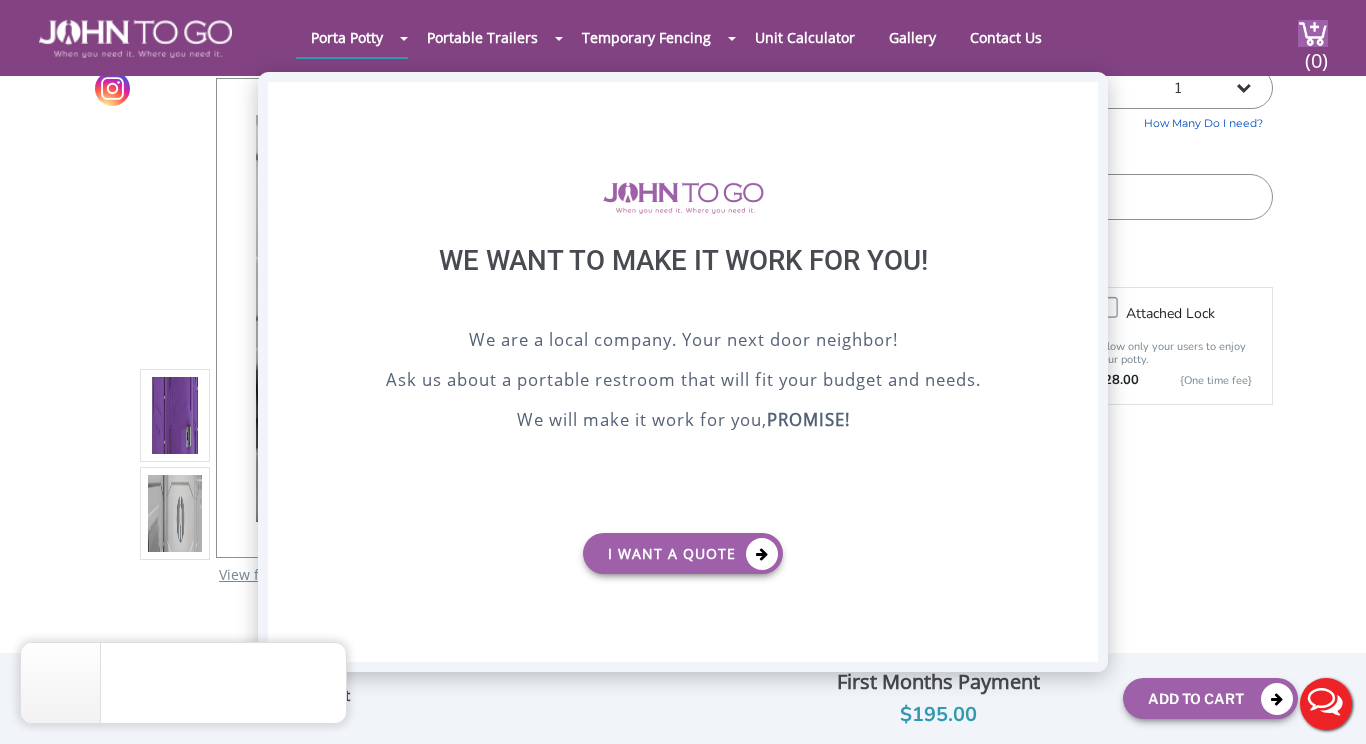 click on "X" at bounding box center (1082, 99) 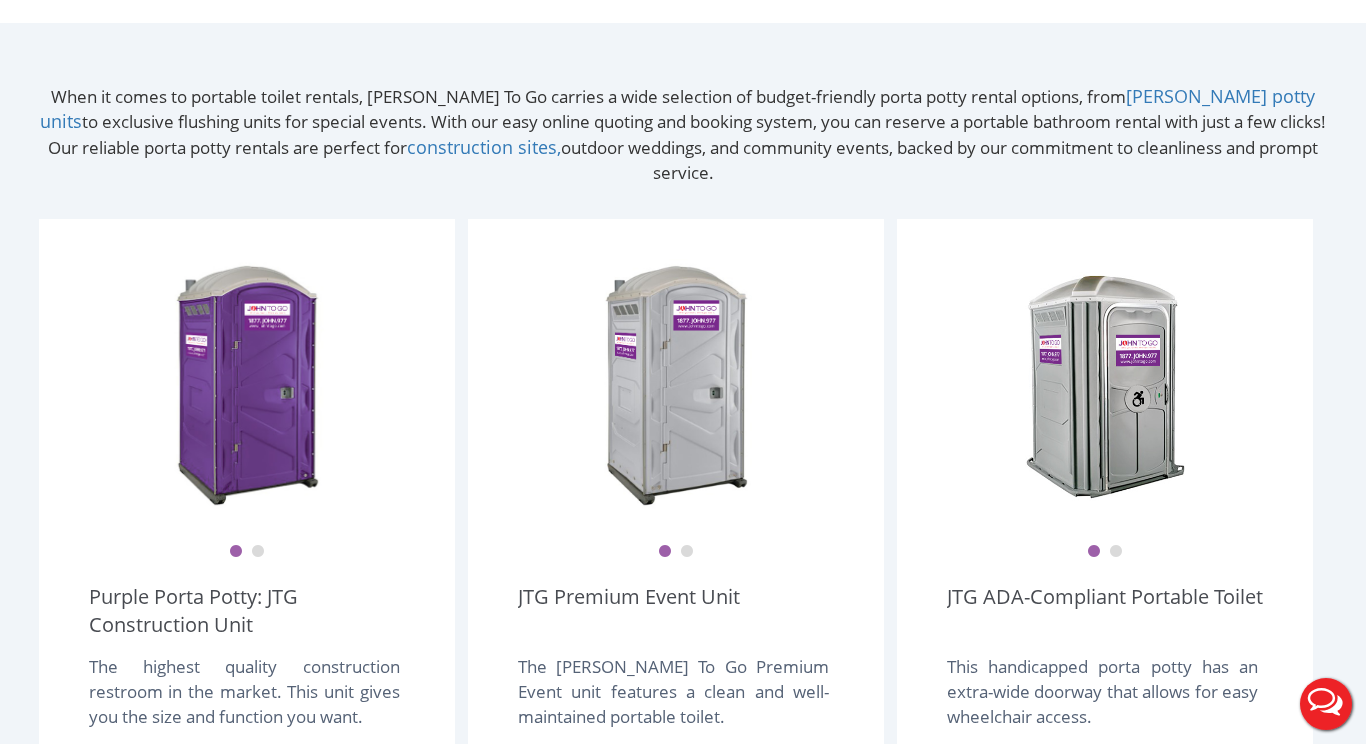 scroll, scrollTop: 513, scrollLeft: 0, axis: vertical 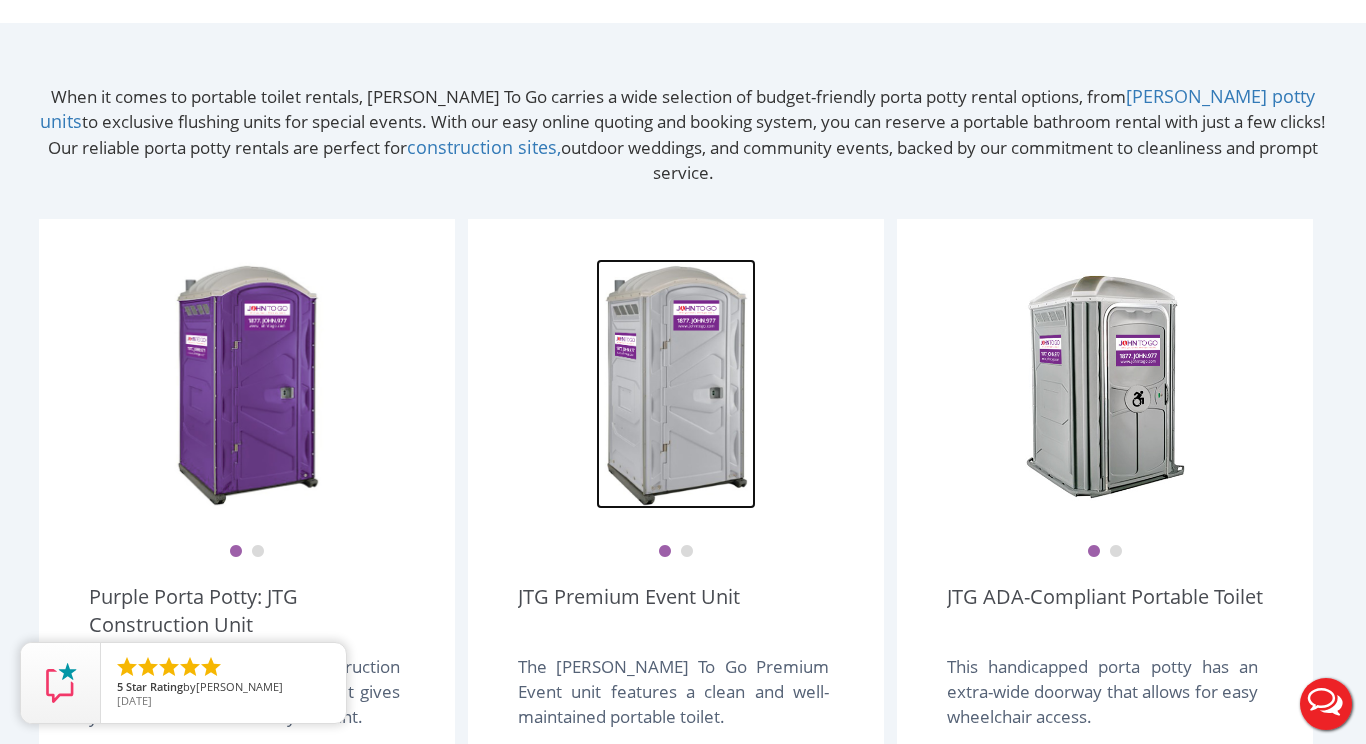 click at bounding box center [676, 384] 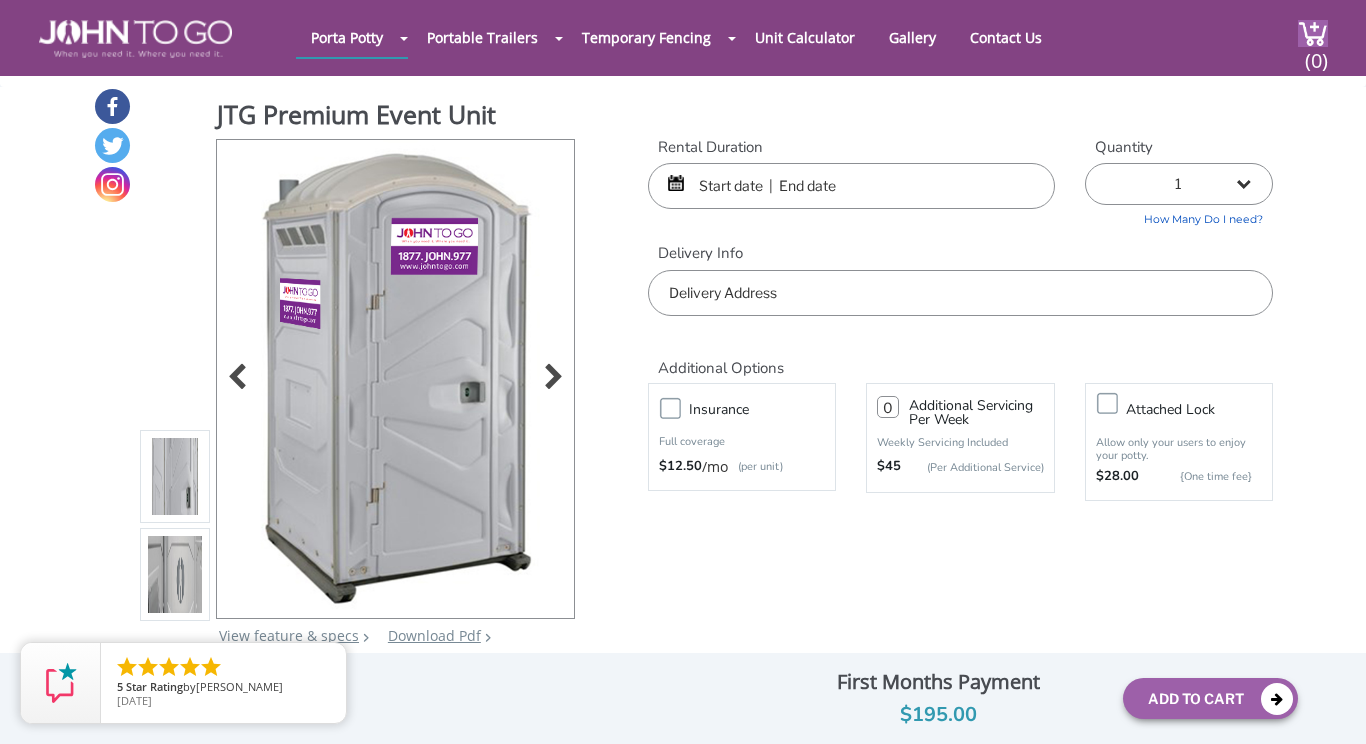 scroll, scrollTop: 131, scrollLeft: 0, axis: vertical 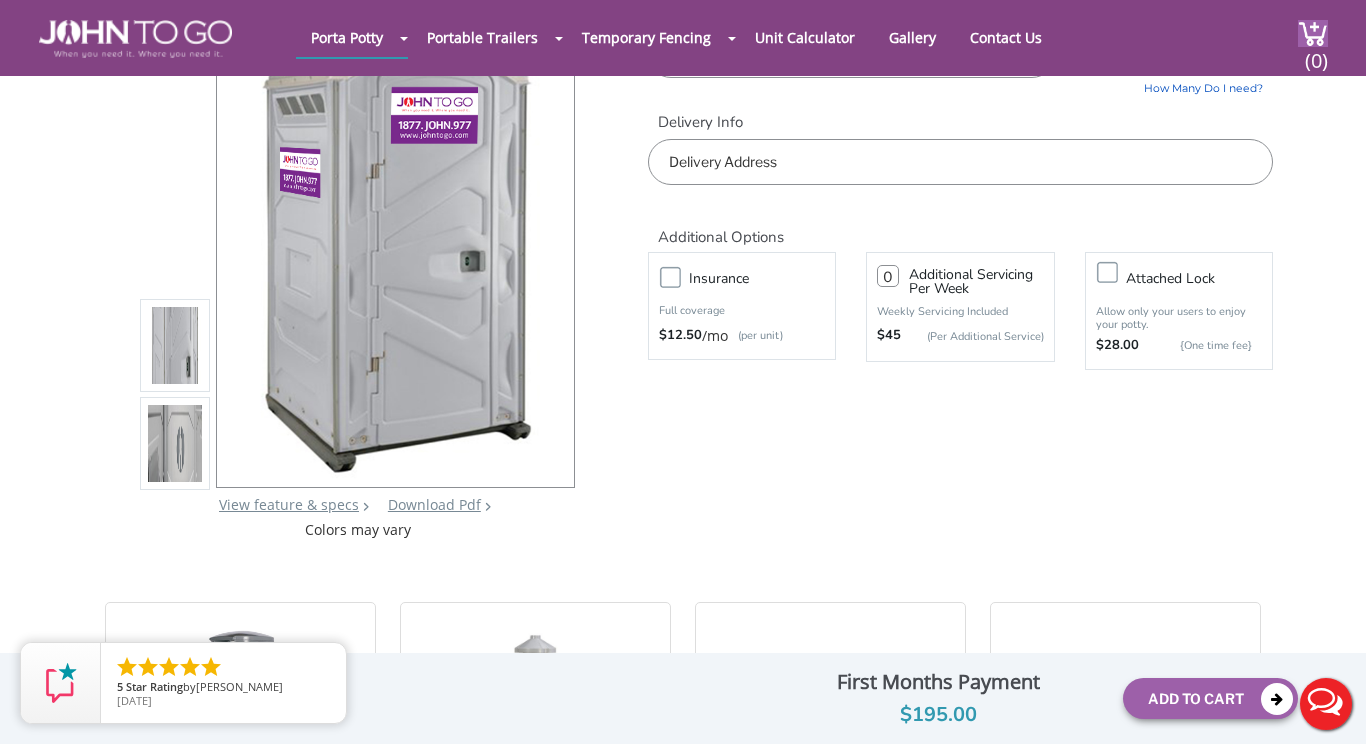 click at bounding box center (175, 447) 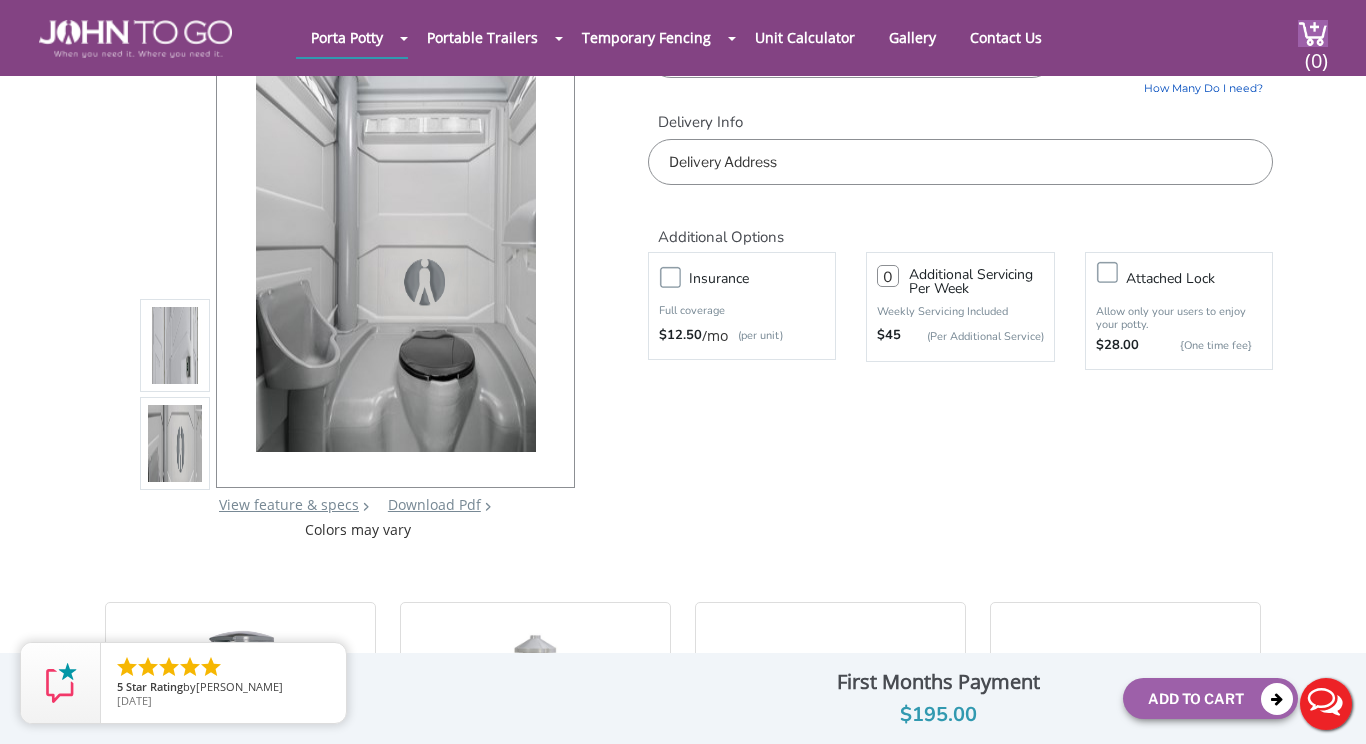 click at bounding box center (175, 350) 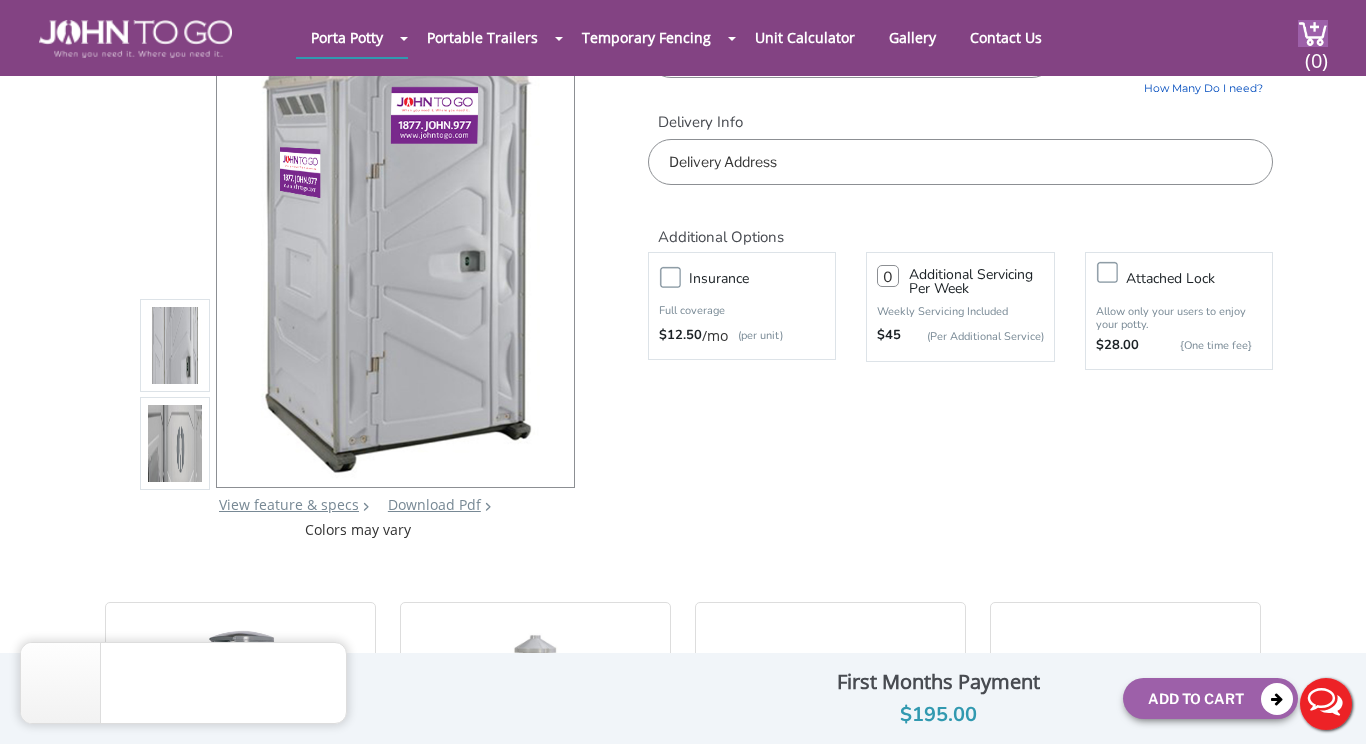 click at bounding box center [175, 447] 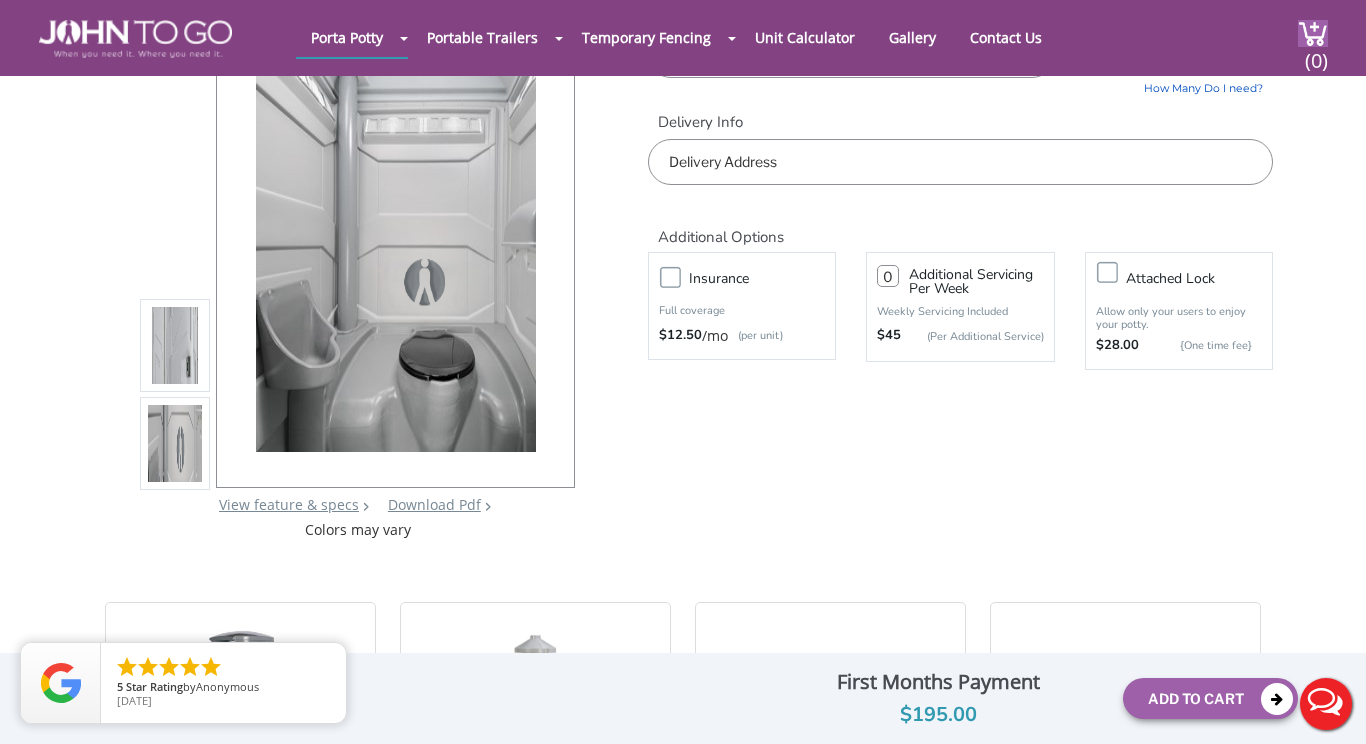 click on "View feature & specs" at bounding box center (289, 504) 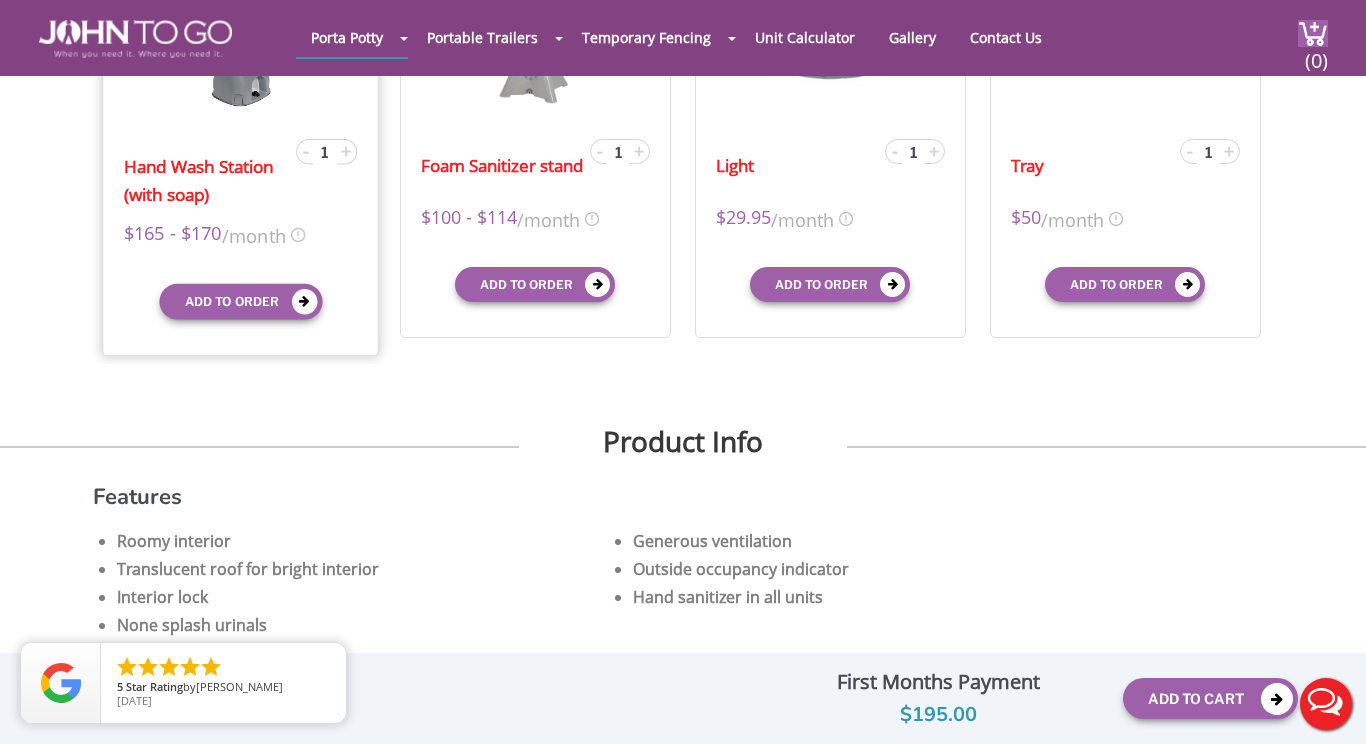 scroll, scrollTop: 690, scrollLeft: 0, axis: vertical 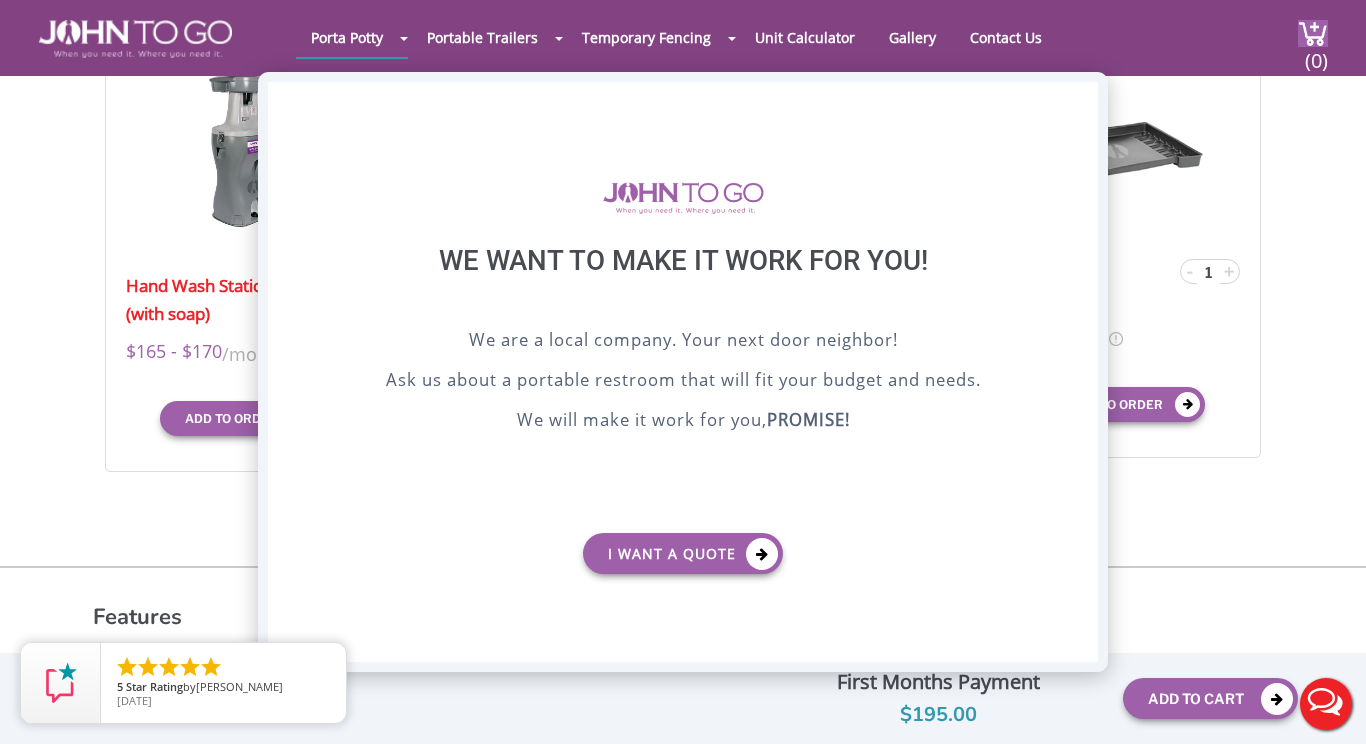 click on "X" at bounding box center (1082, 99) 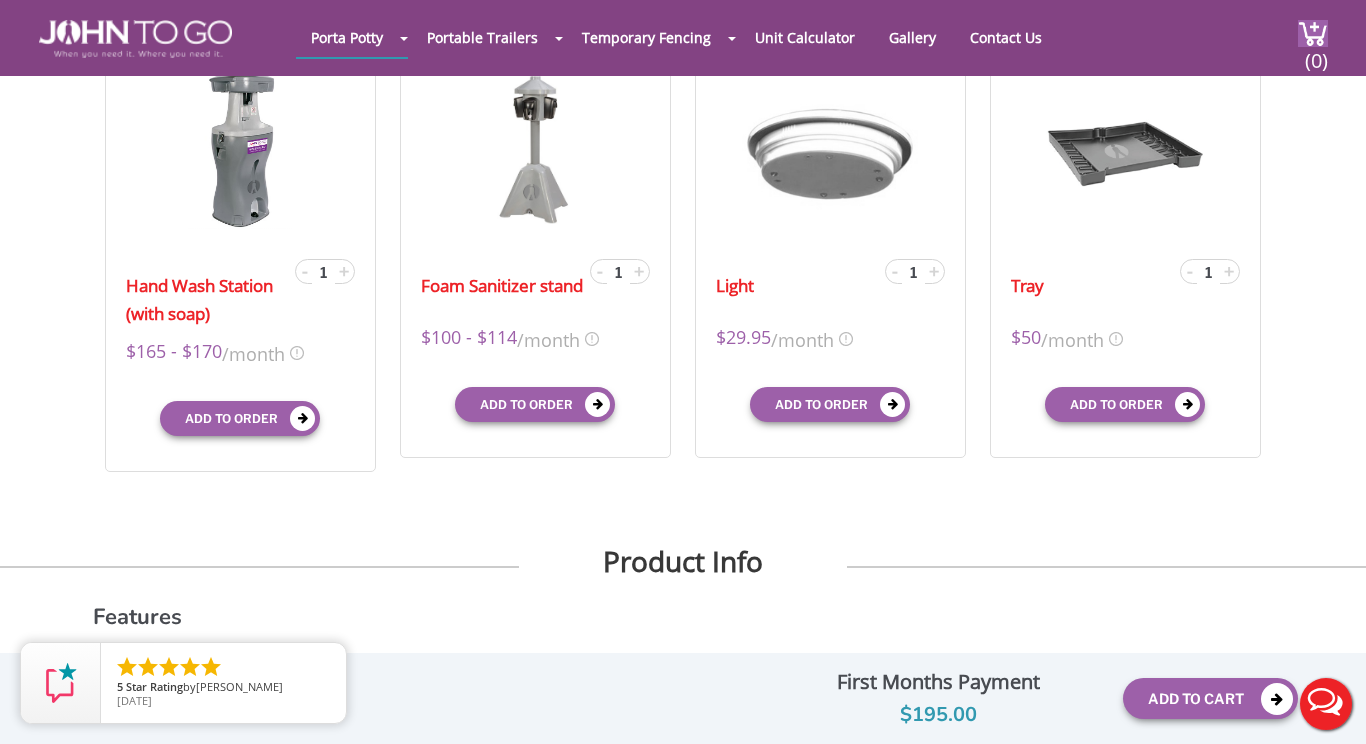 scroll, scrollTop: 131, scrollLeft: 0, axis: vertical 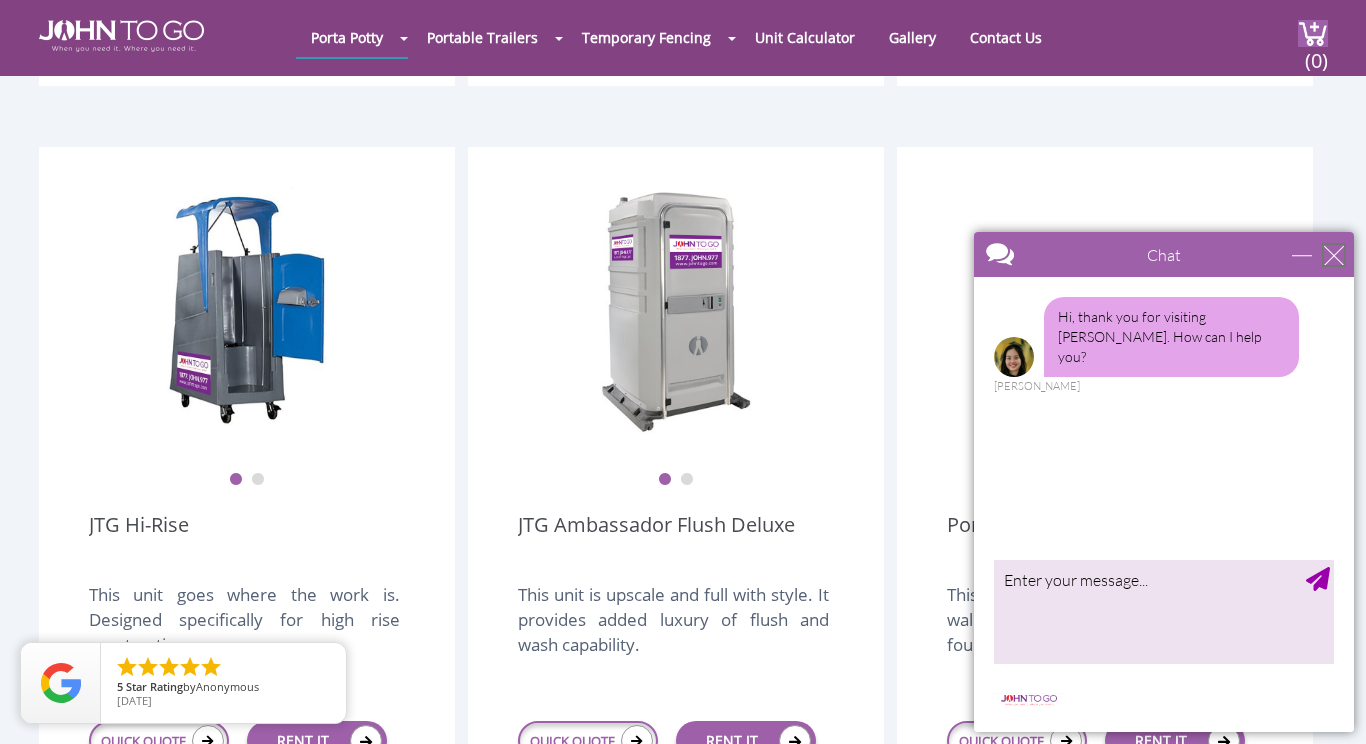 click at bounding box center (1334, 255) 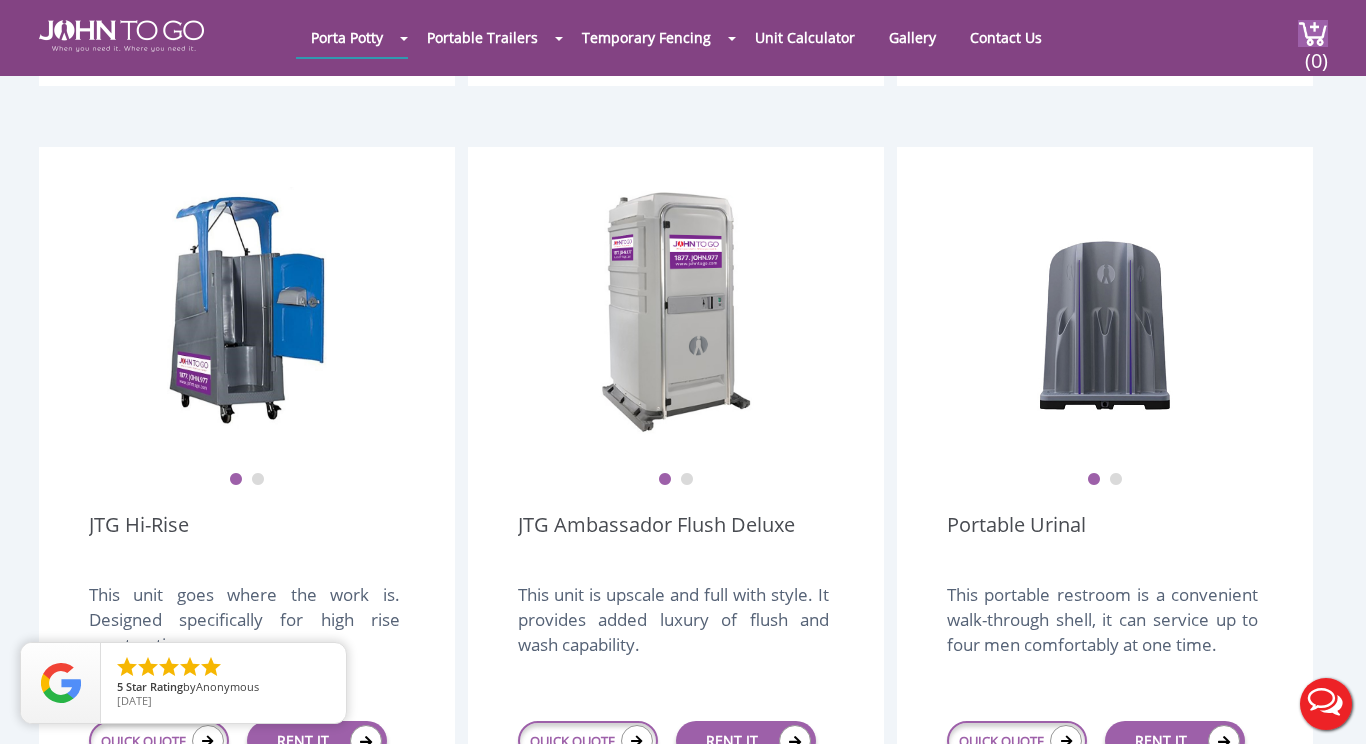 scroll, scrollTop: 0, scrollLeft: 0, axis: both 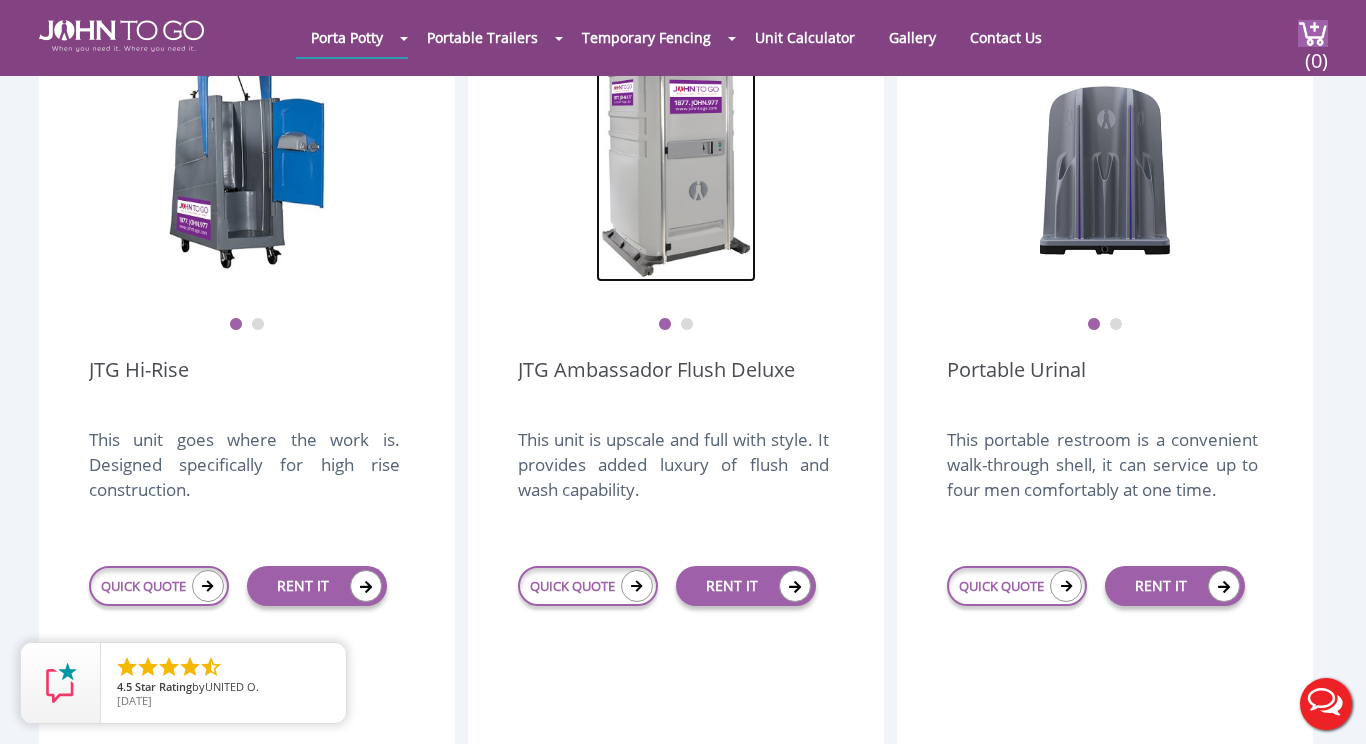 click at bounding box center [676, 157] 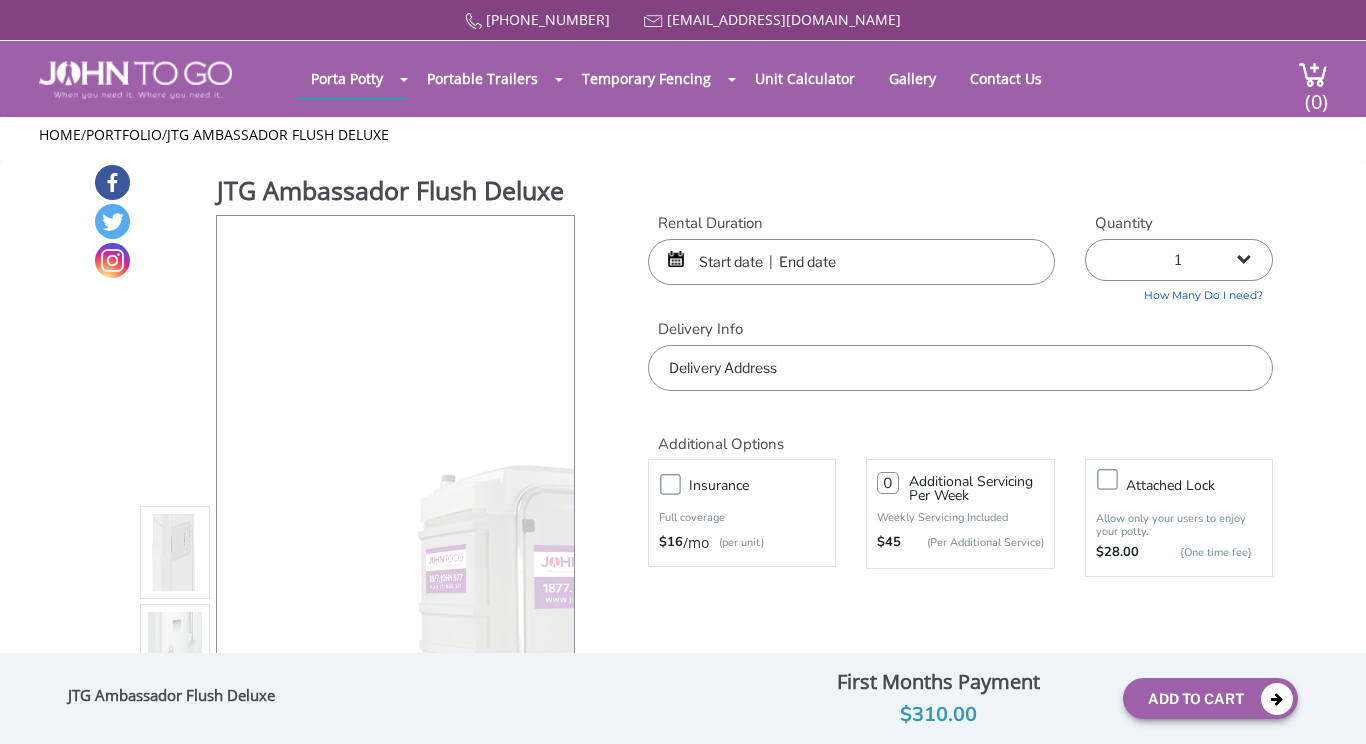 scroll, scrollTop: 10, scrollLeft: 0, axis: vertical 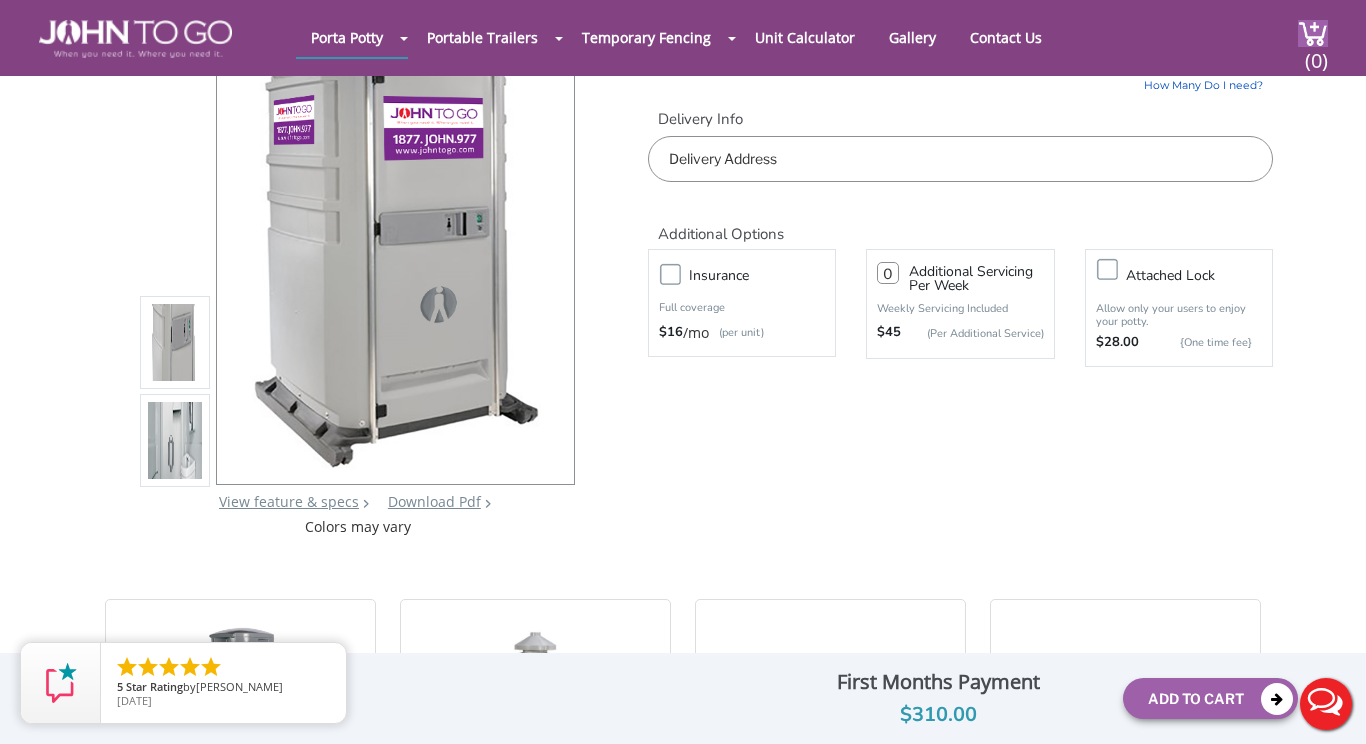 click at bounding box center (175, 444) 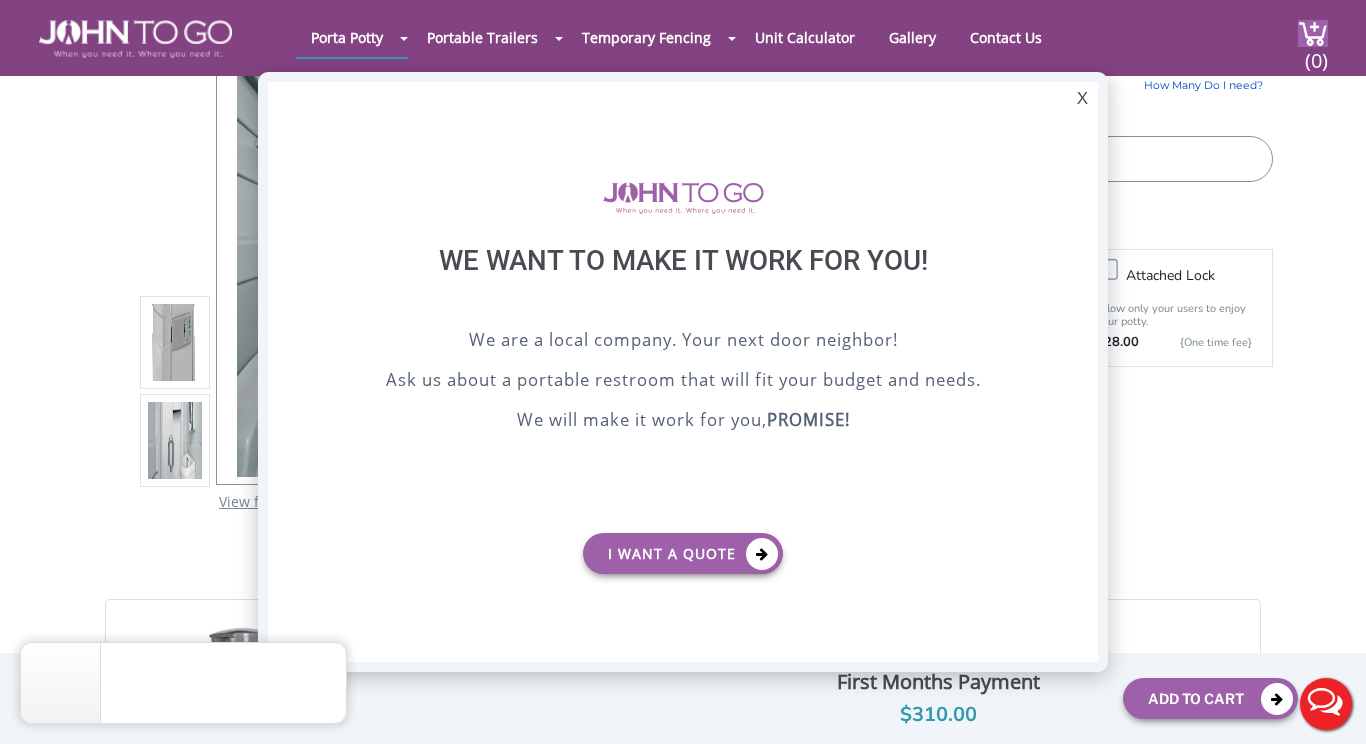 scroll, scrollTop: 0, scrollLeft: 0, axis: both 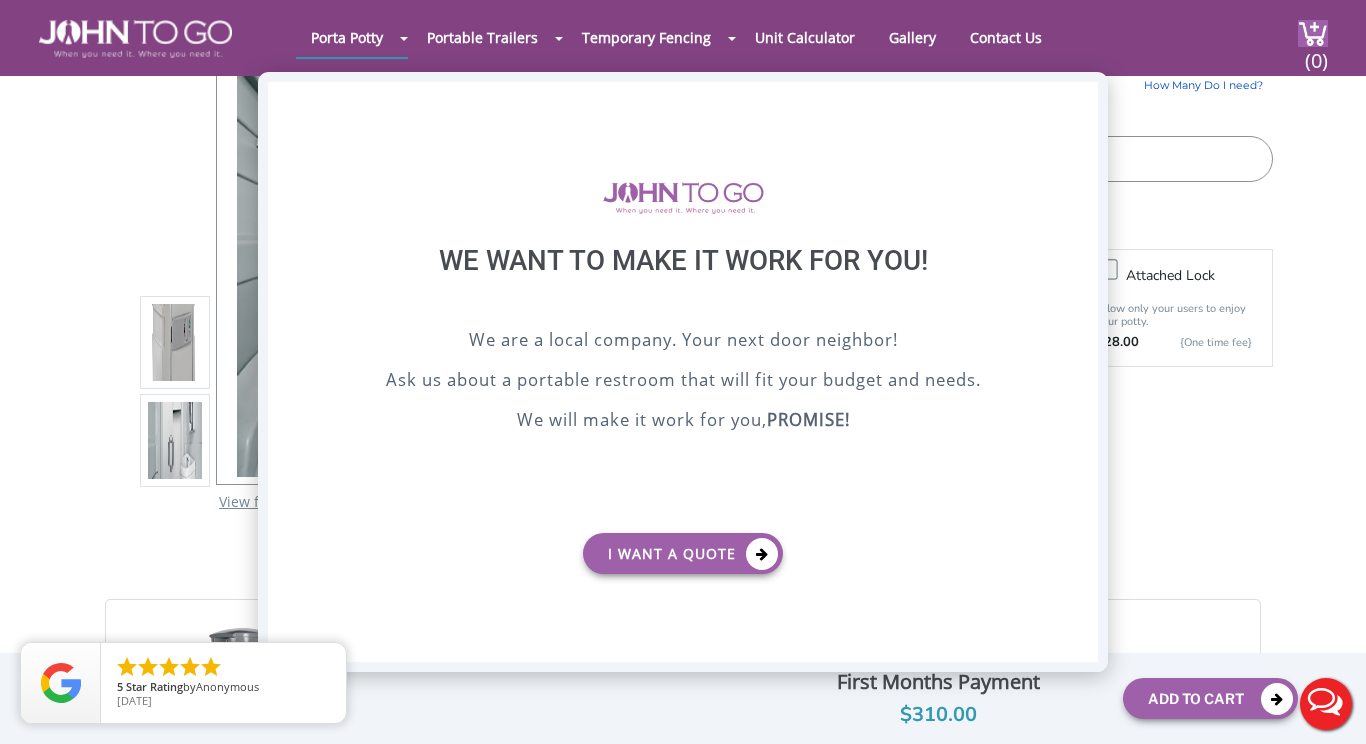 click on "X" at bounding box center [1082, 99] 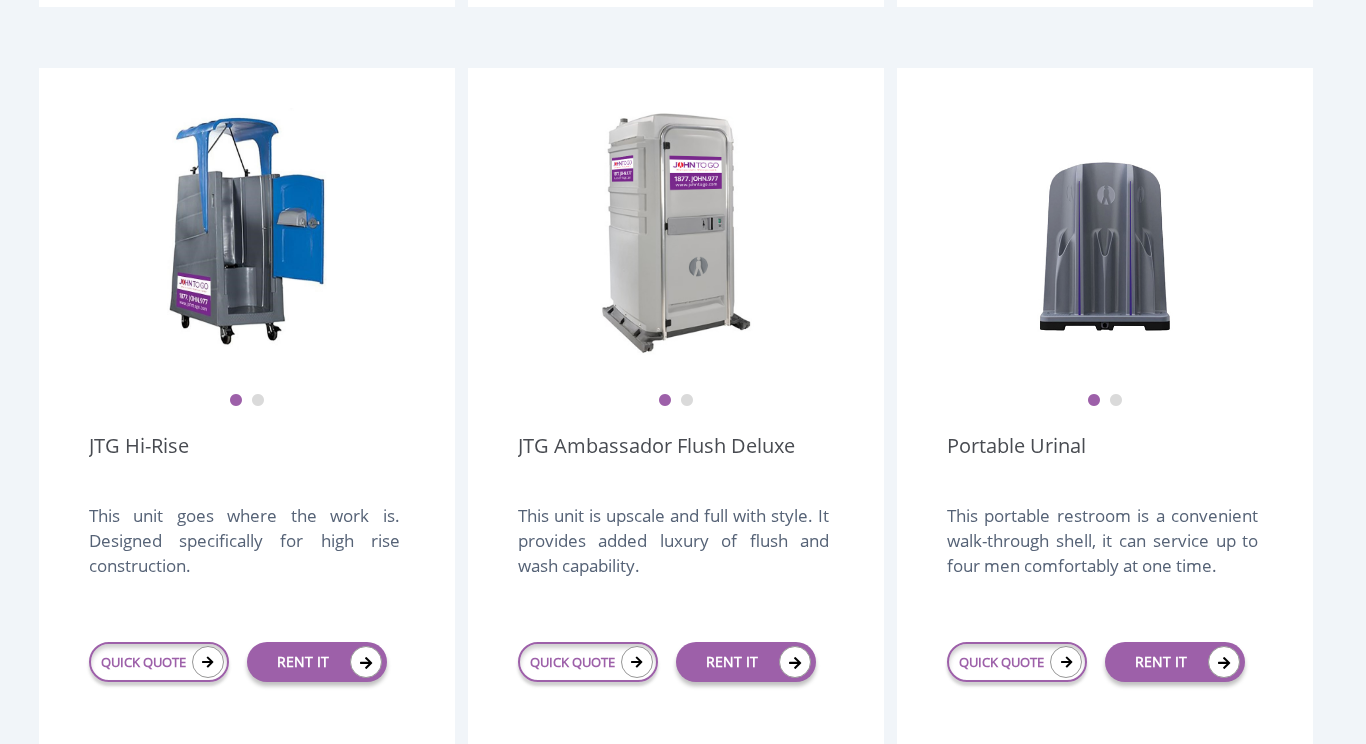 scroll, scrollTop: 1545, scrollLeft: 0, axis: vertical 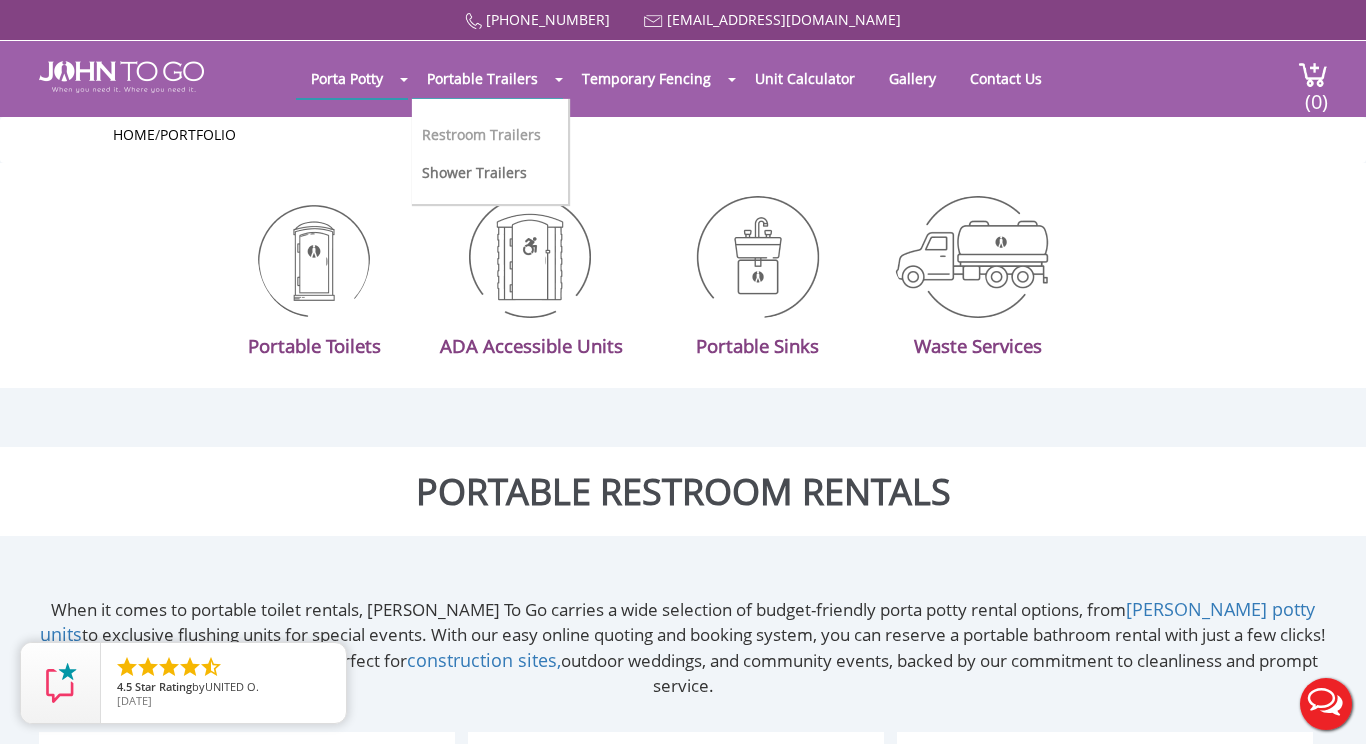 click on "Restroom Trailers" at bounding box center (481, 134) 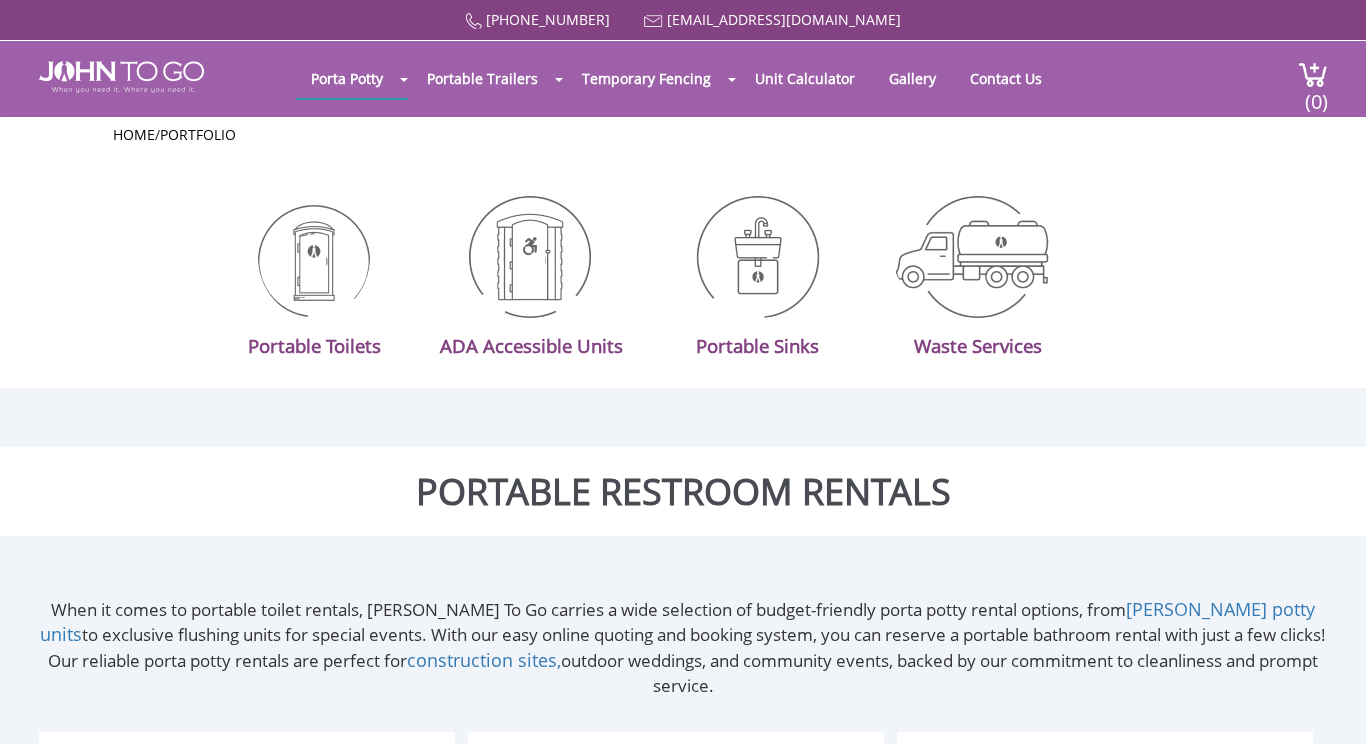 scroll, scrollTop: 0, scrollLeft: 0, axis: both 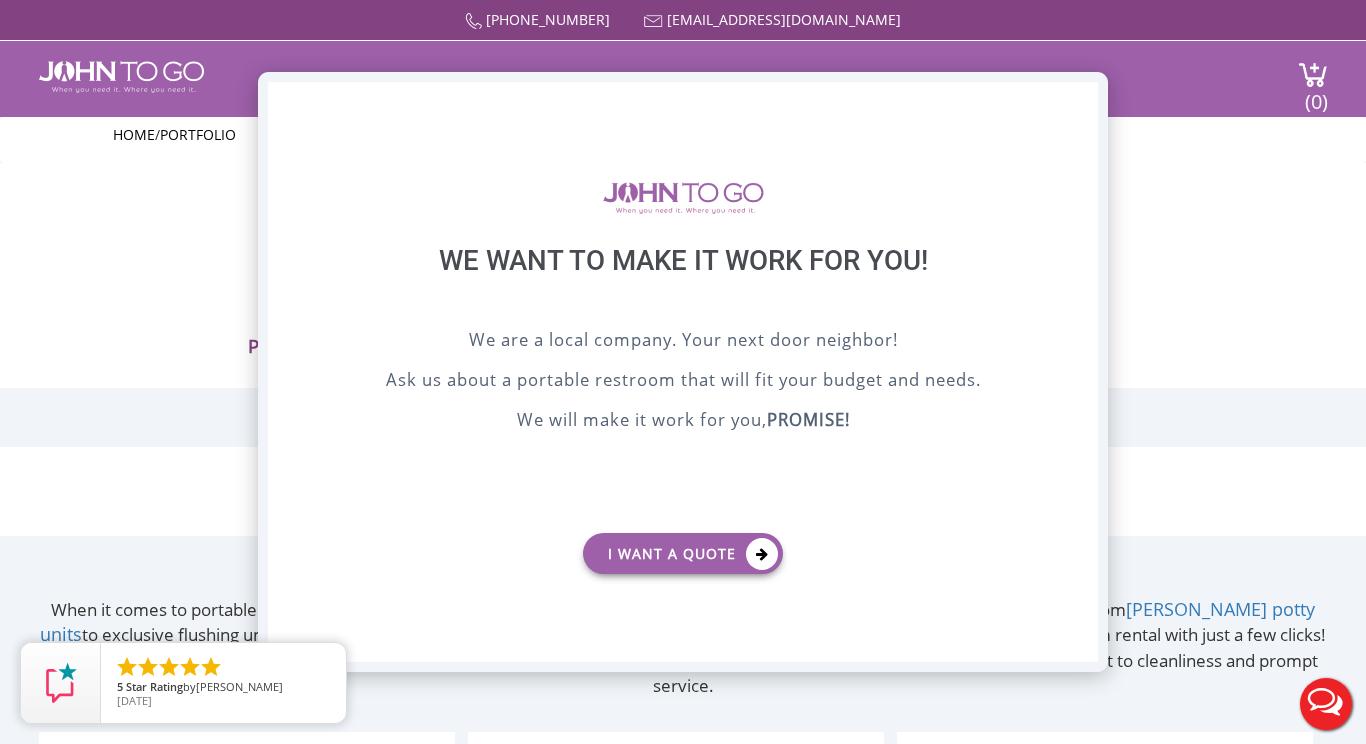 click on "X" at bounding box center [1082, 99] 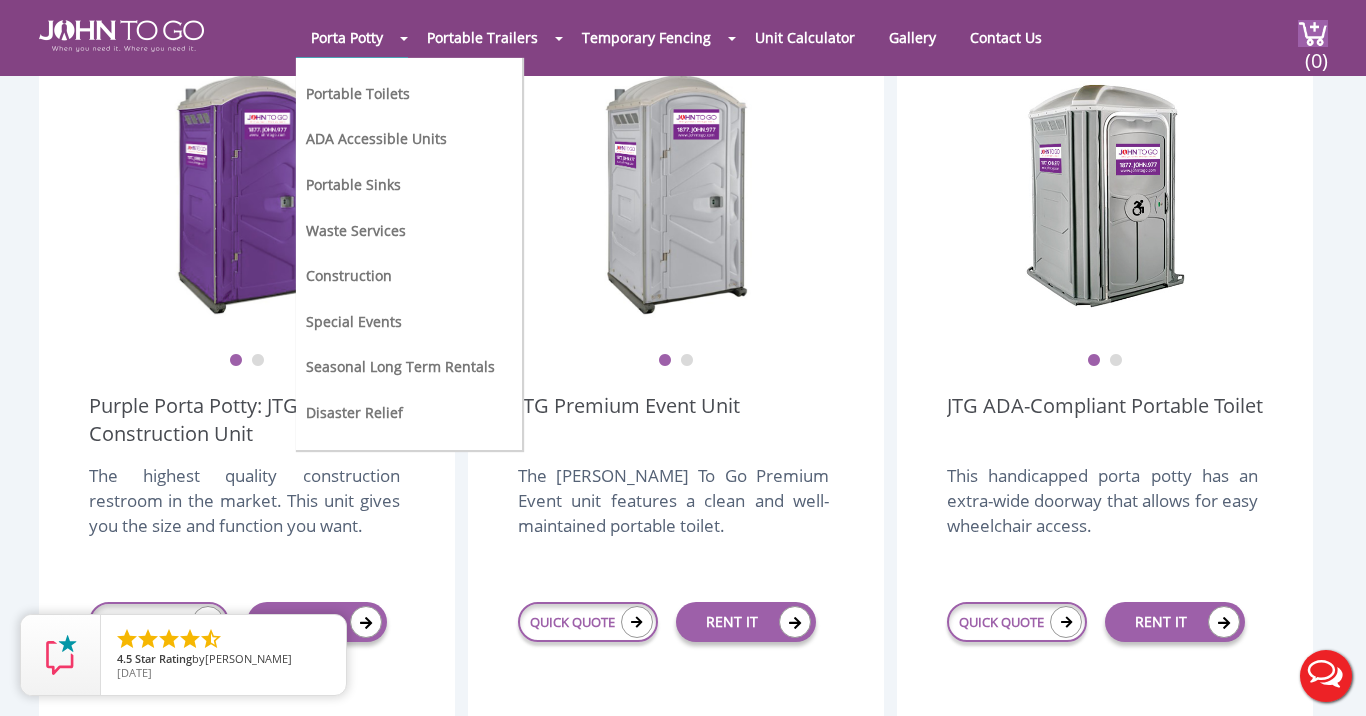 scroll, scrollTop: 668, scrollLeft: 0, axis: vertical 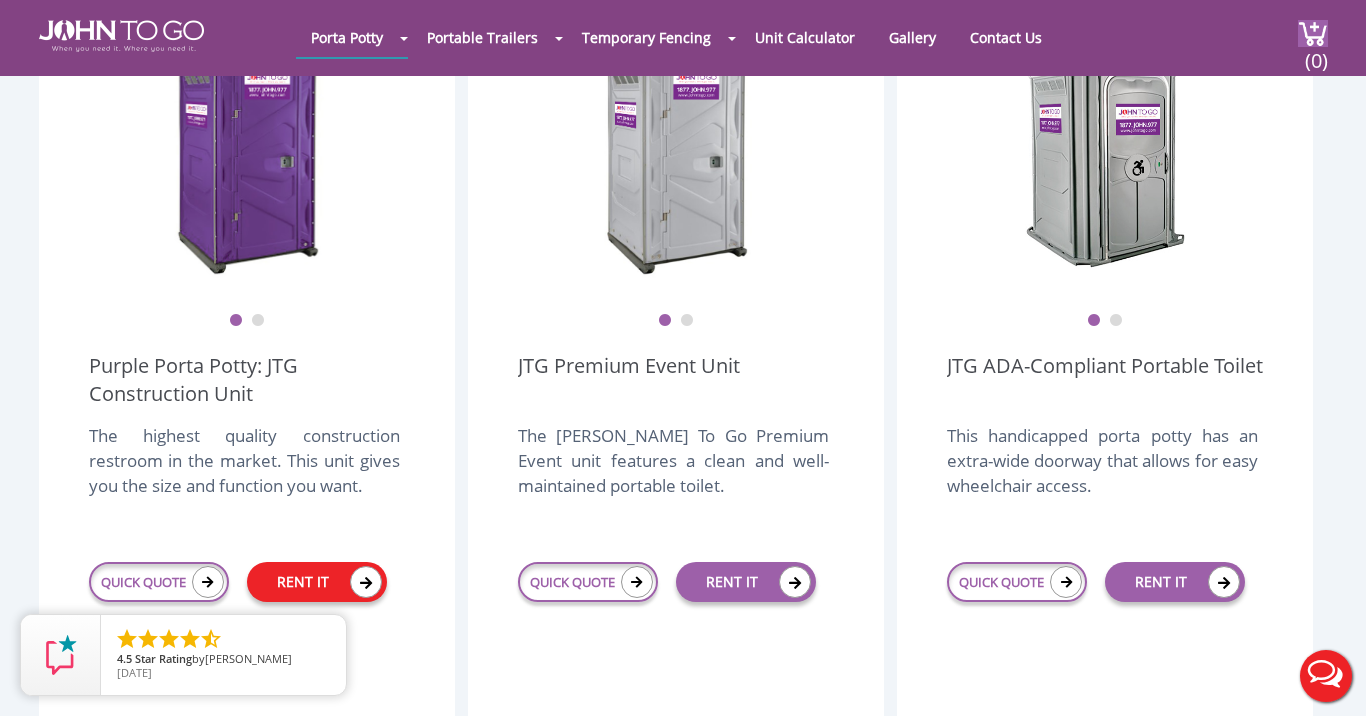click on "RENT IT" at bounding box center (317, 582) 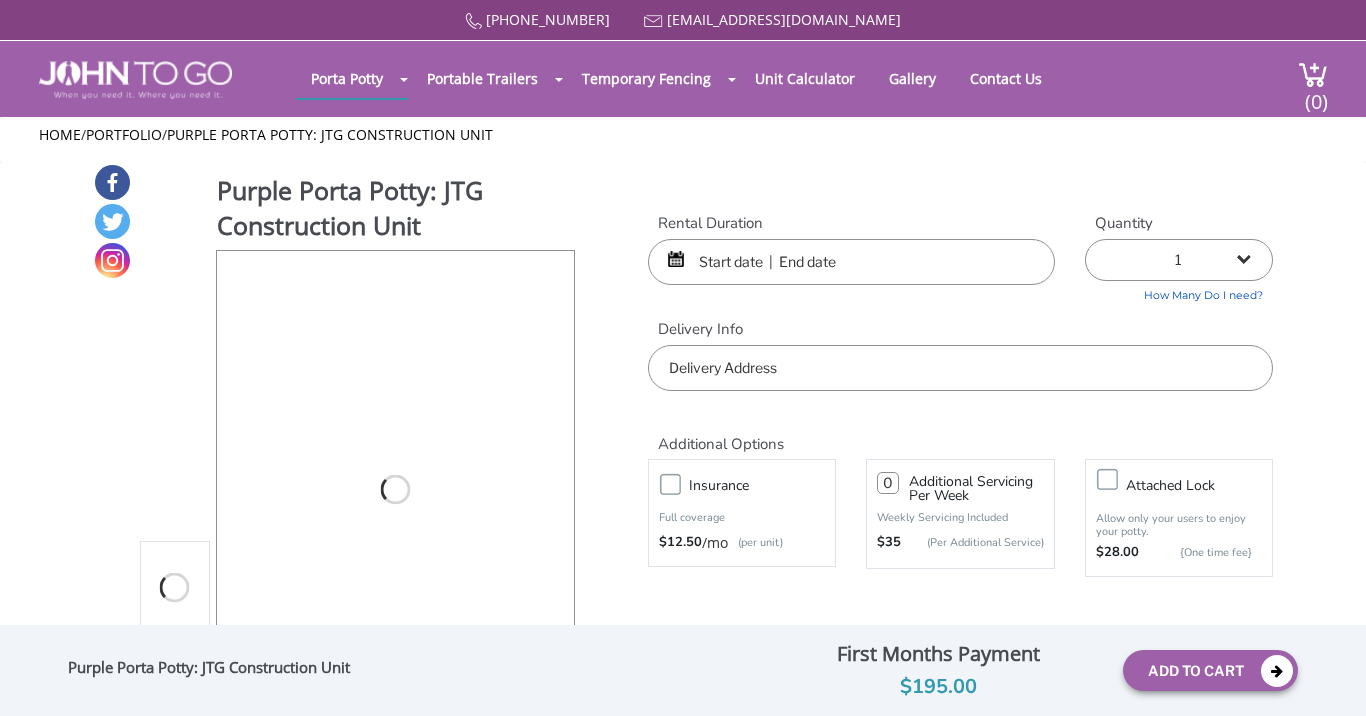 click at bounding box center [851, 262] 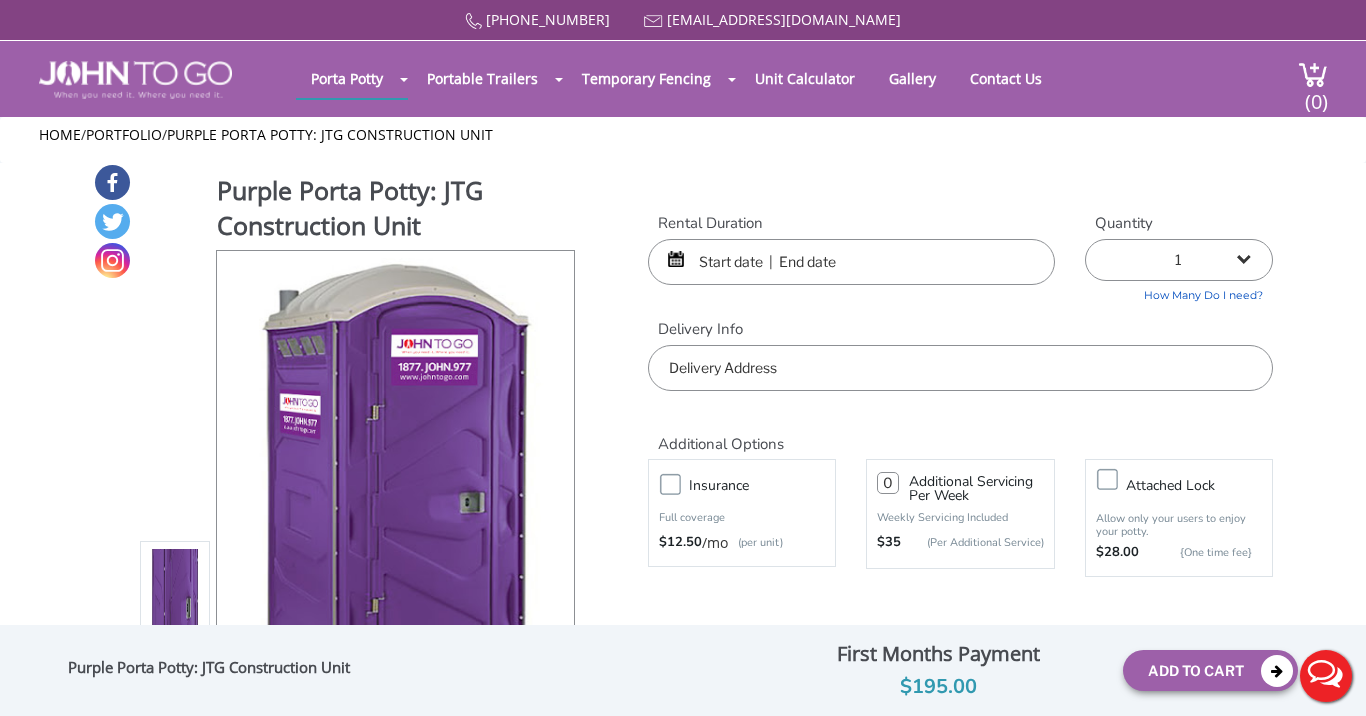 scroll, scrollTop: 0, scrollLeft: 0, axis: both 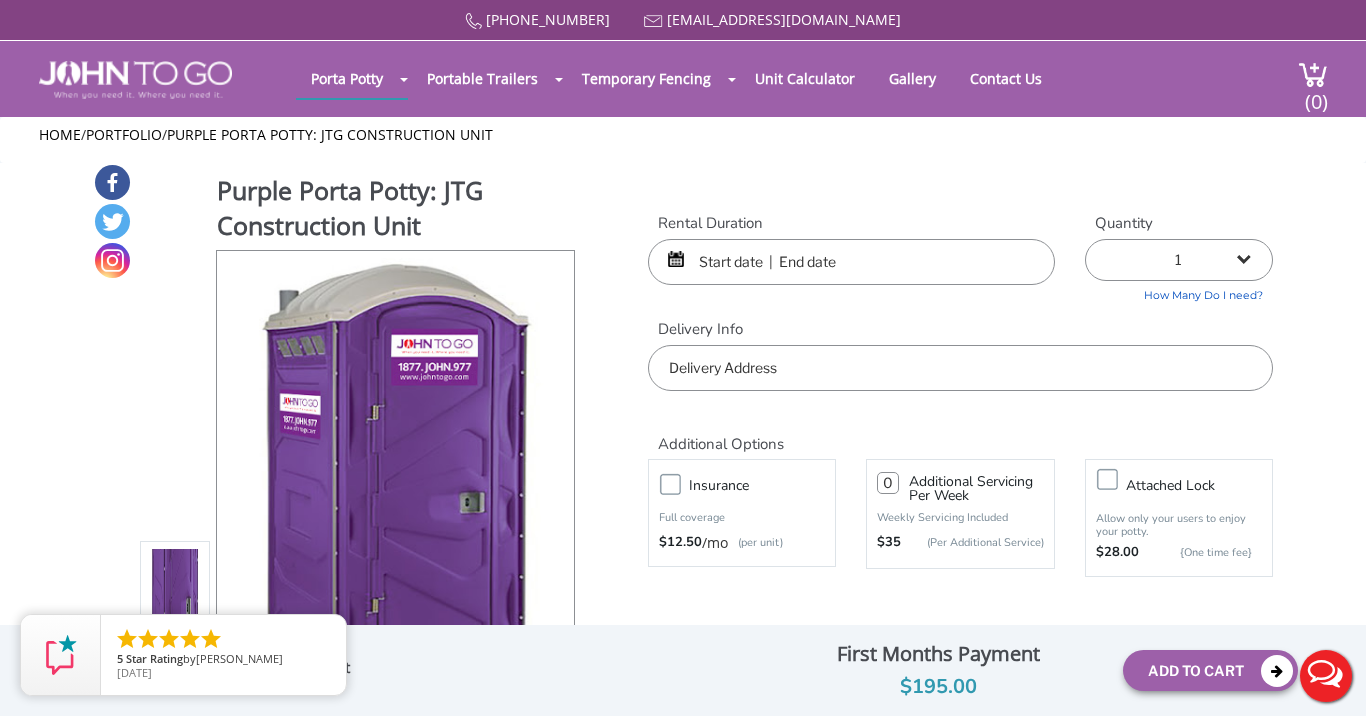 click at bounding box center (851, 262) 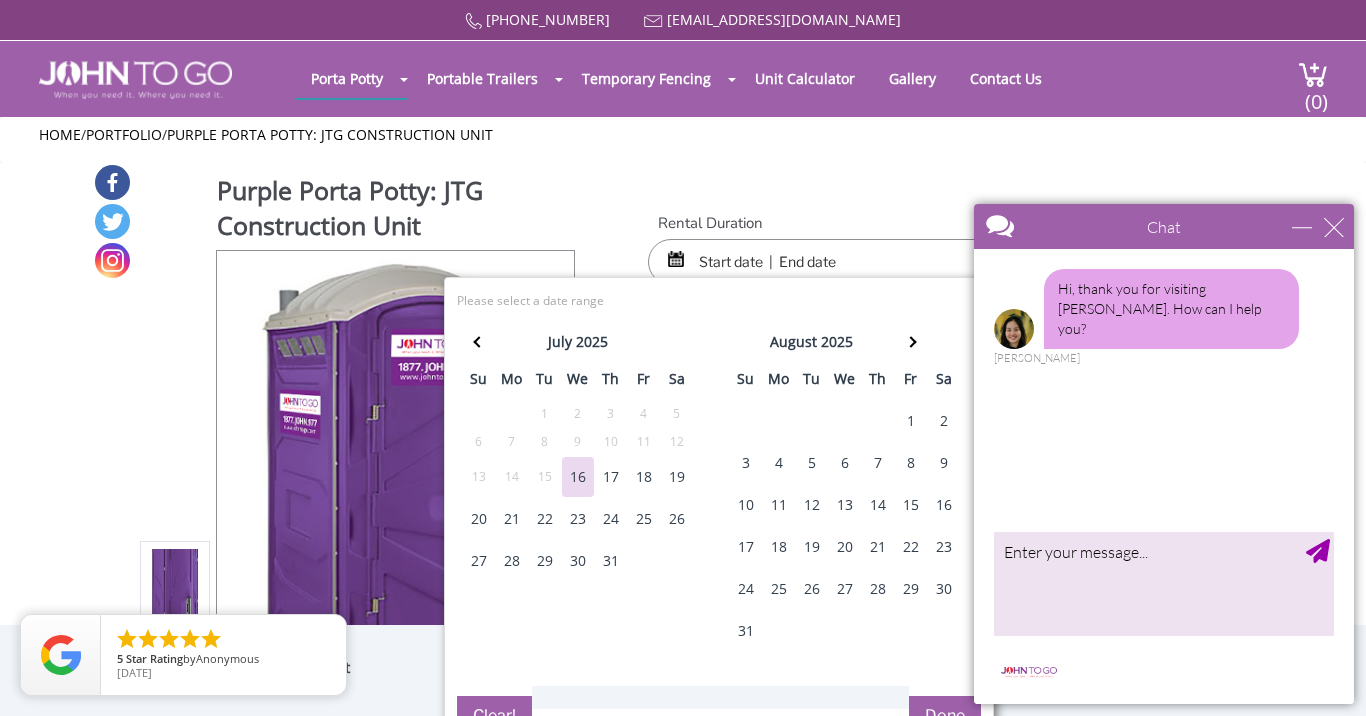 click on "18" at bounding box center [644, 477] 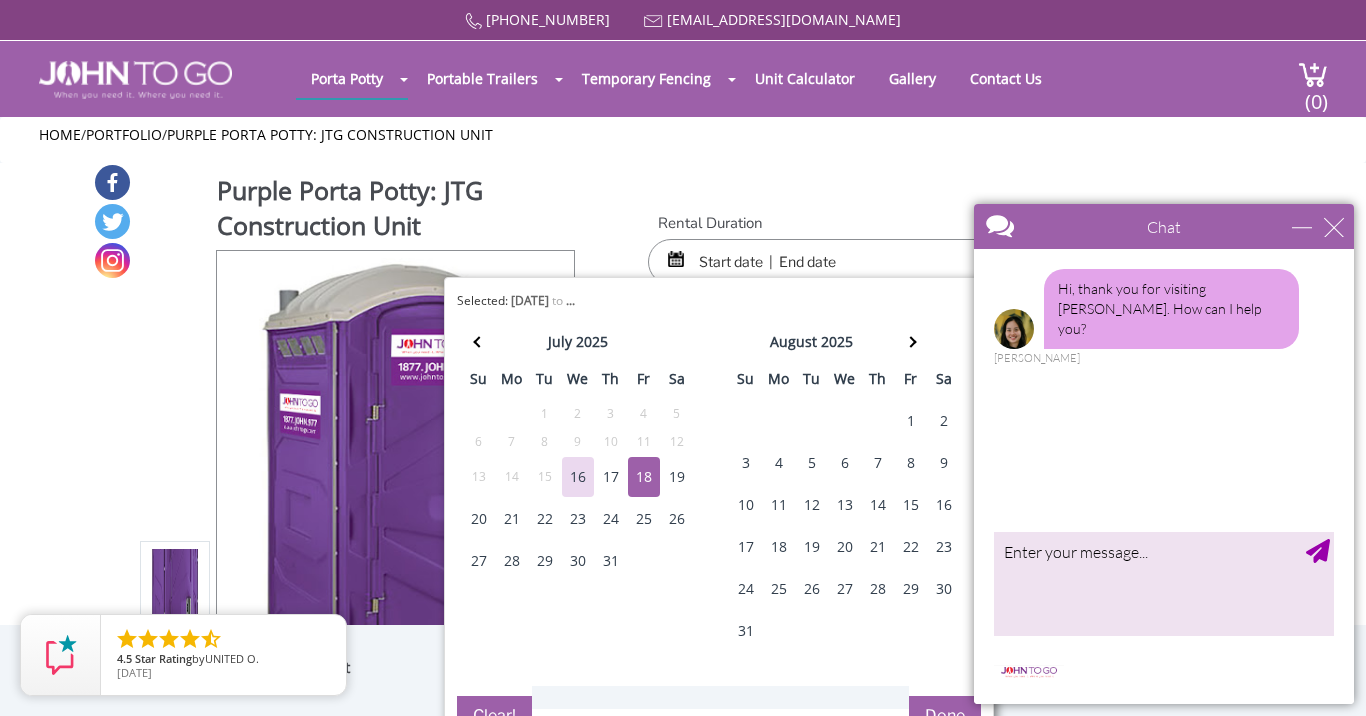 click on "18" at bounding box center (644, 477) 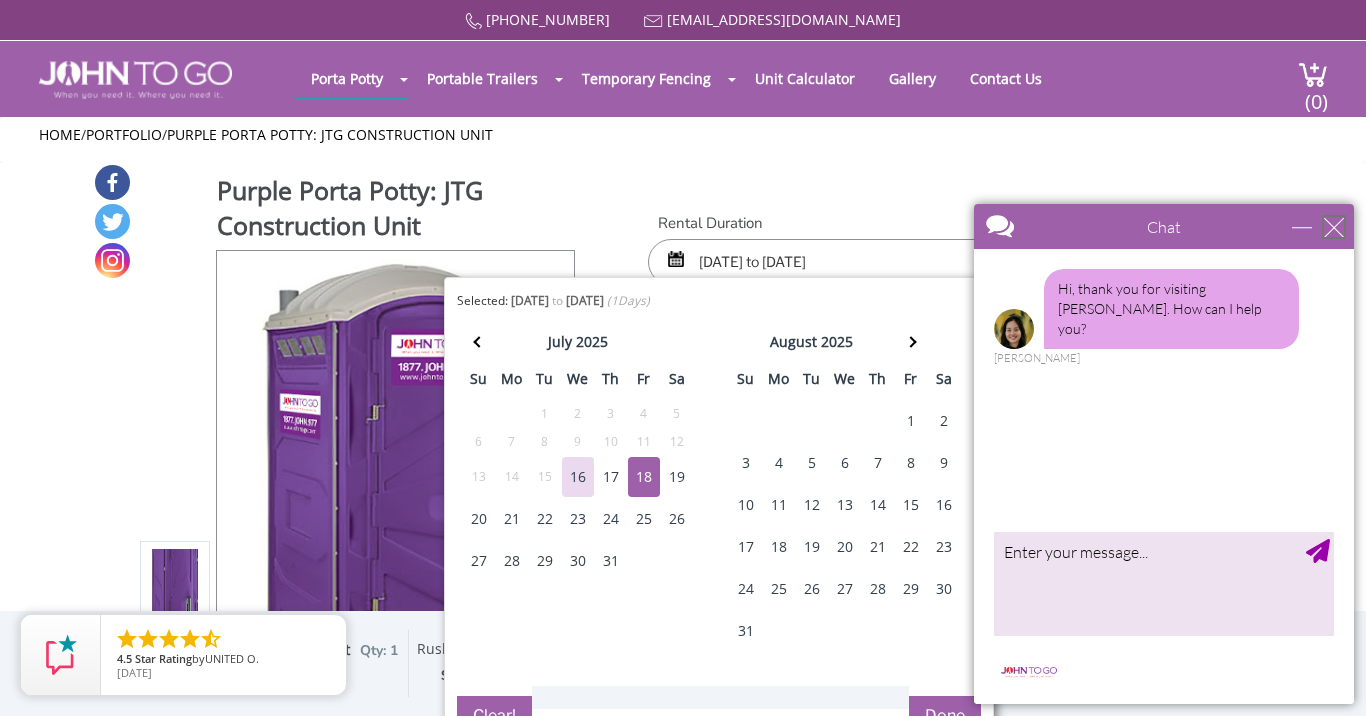 click at bounding box center (1334, 227) 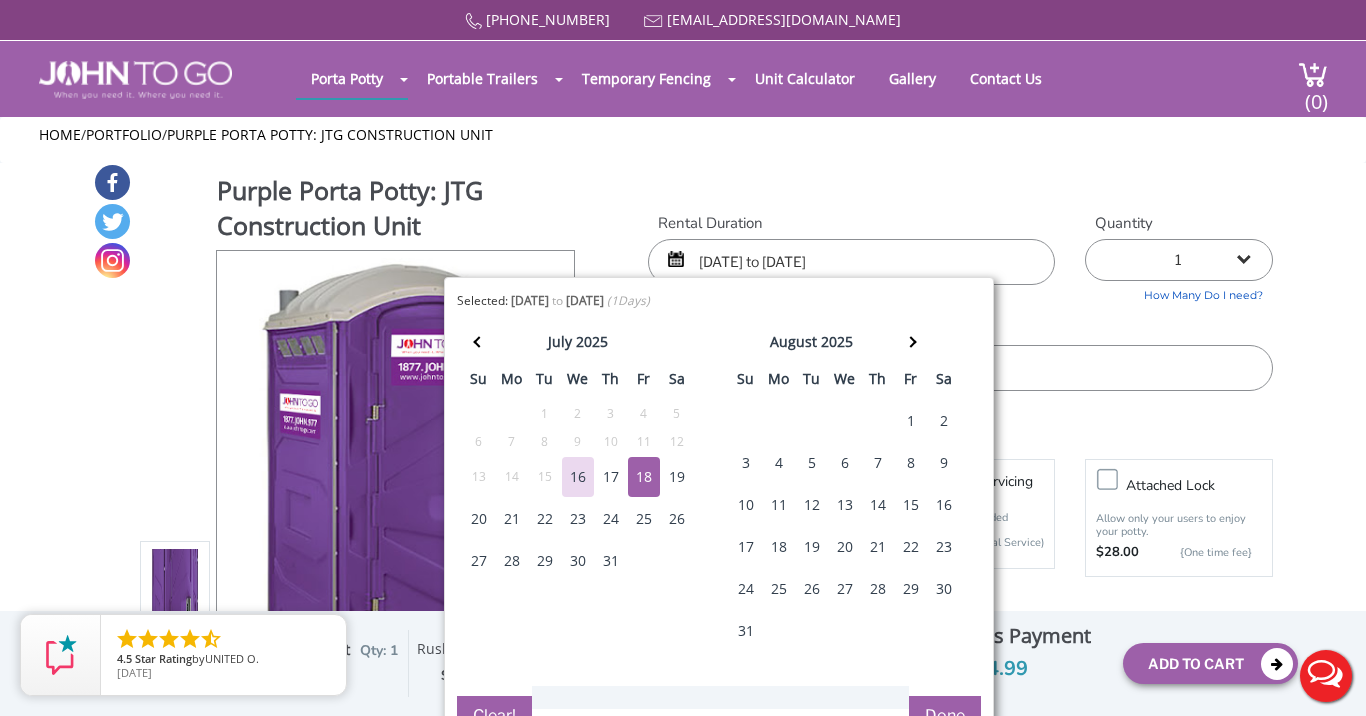 scroll, scrollTop: 0, scrollLeft: 0, axis: both 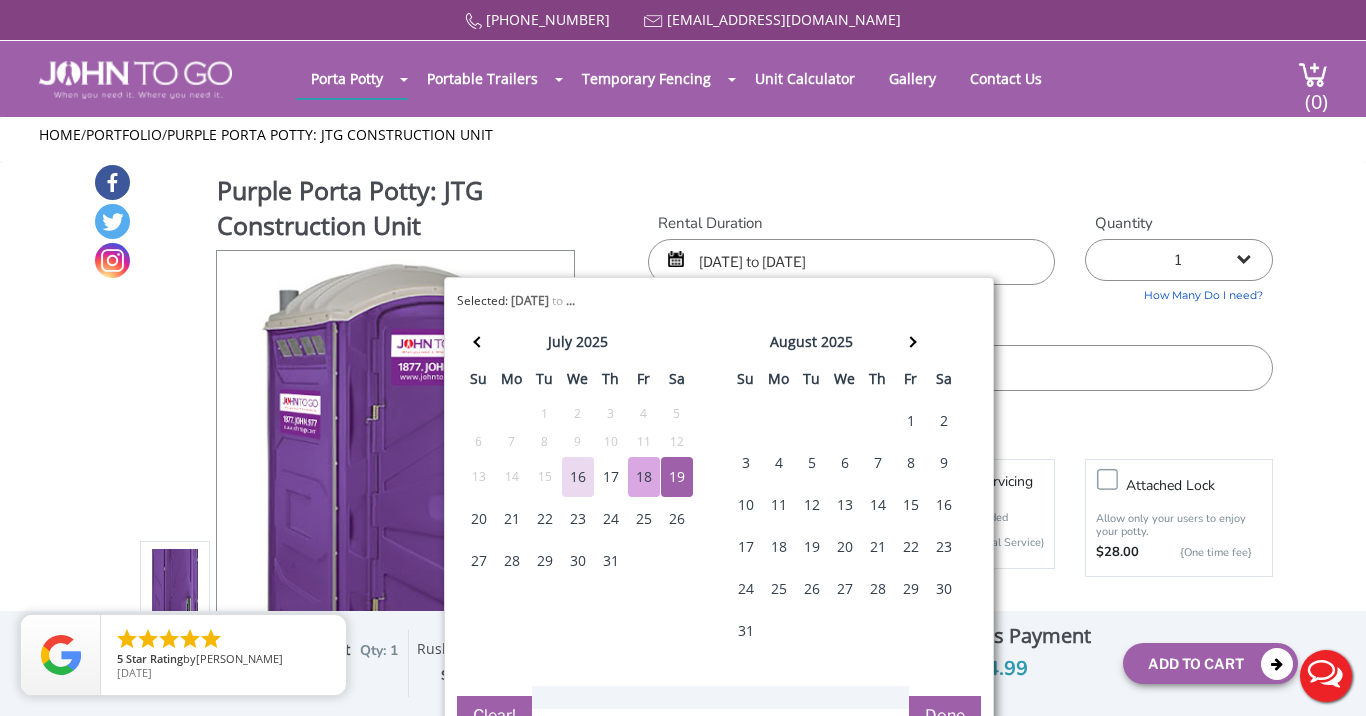 click on "18" at bounding box center [644, 477] 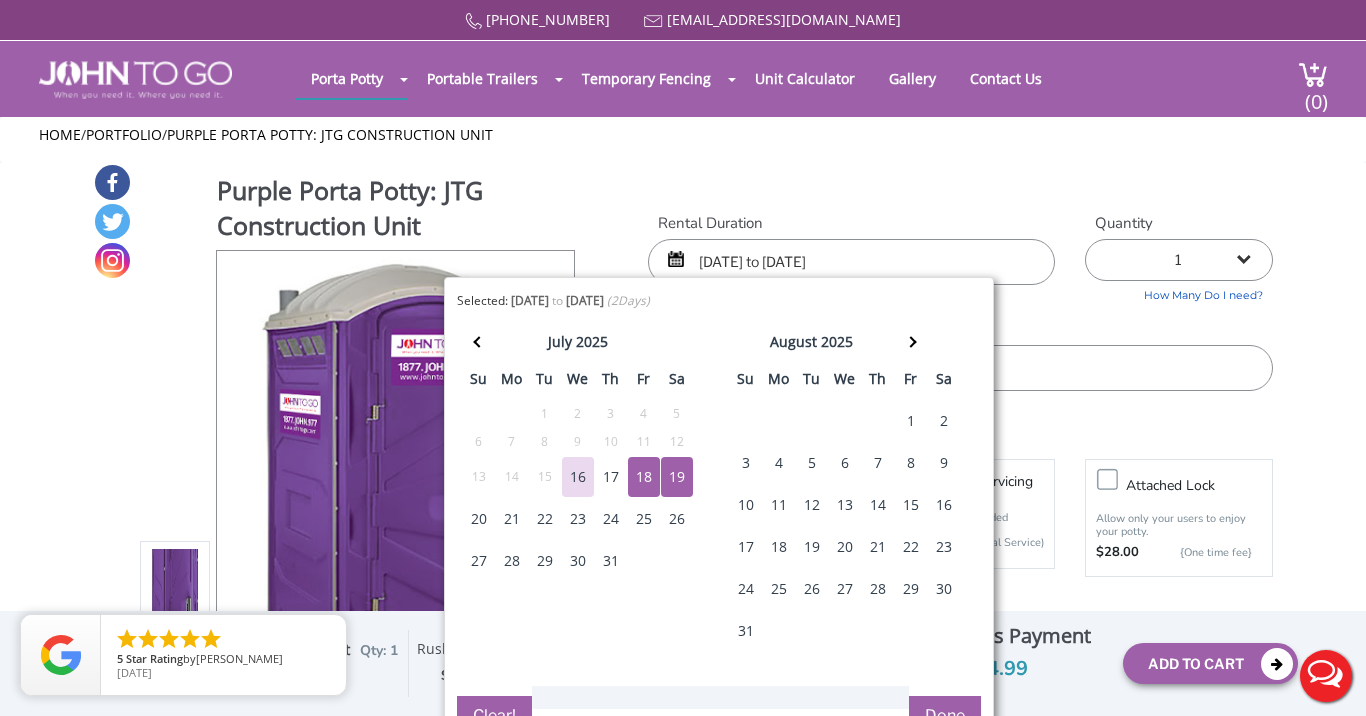click on "07/18/2025 to 07/19/2025" at bounding box center (851, 262) 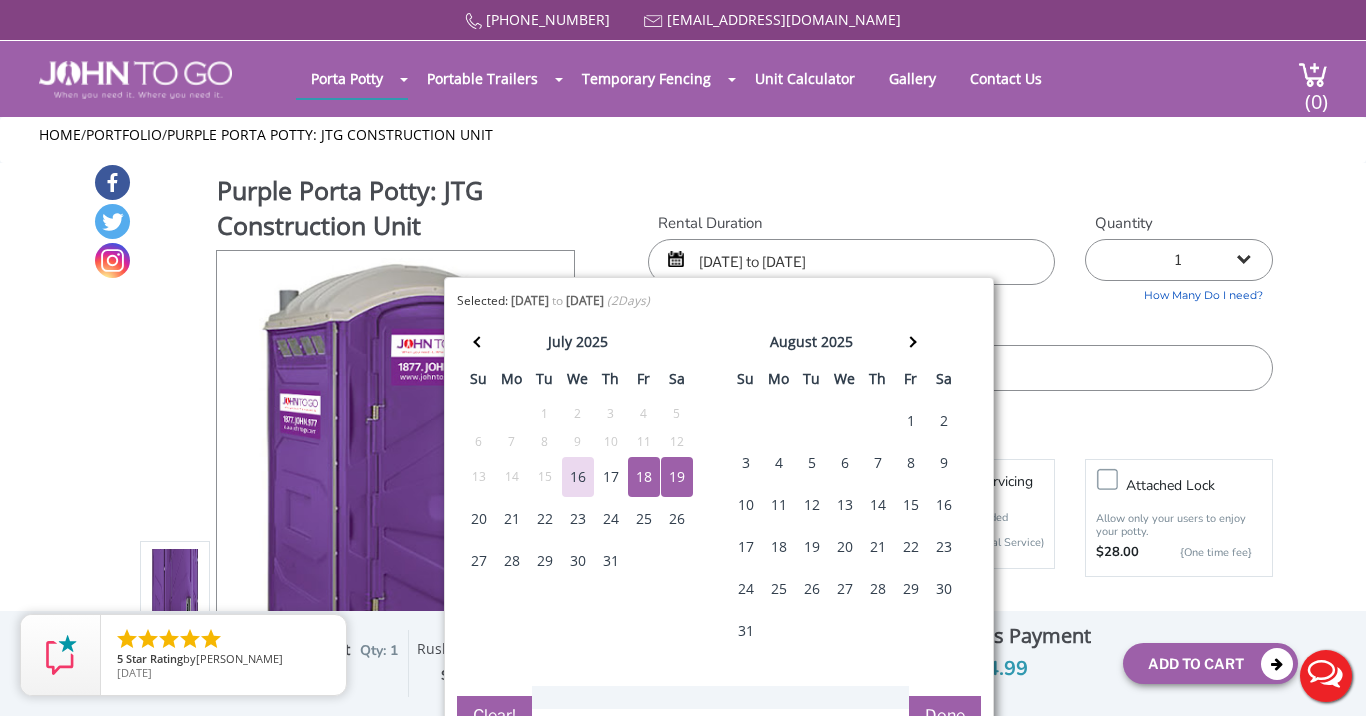 click on "Done" at bounding box center (945, 716) 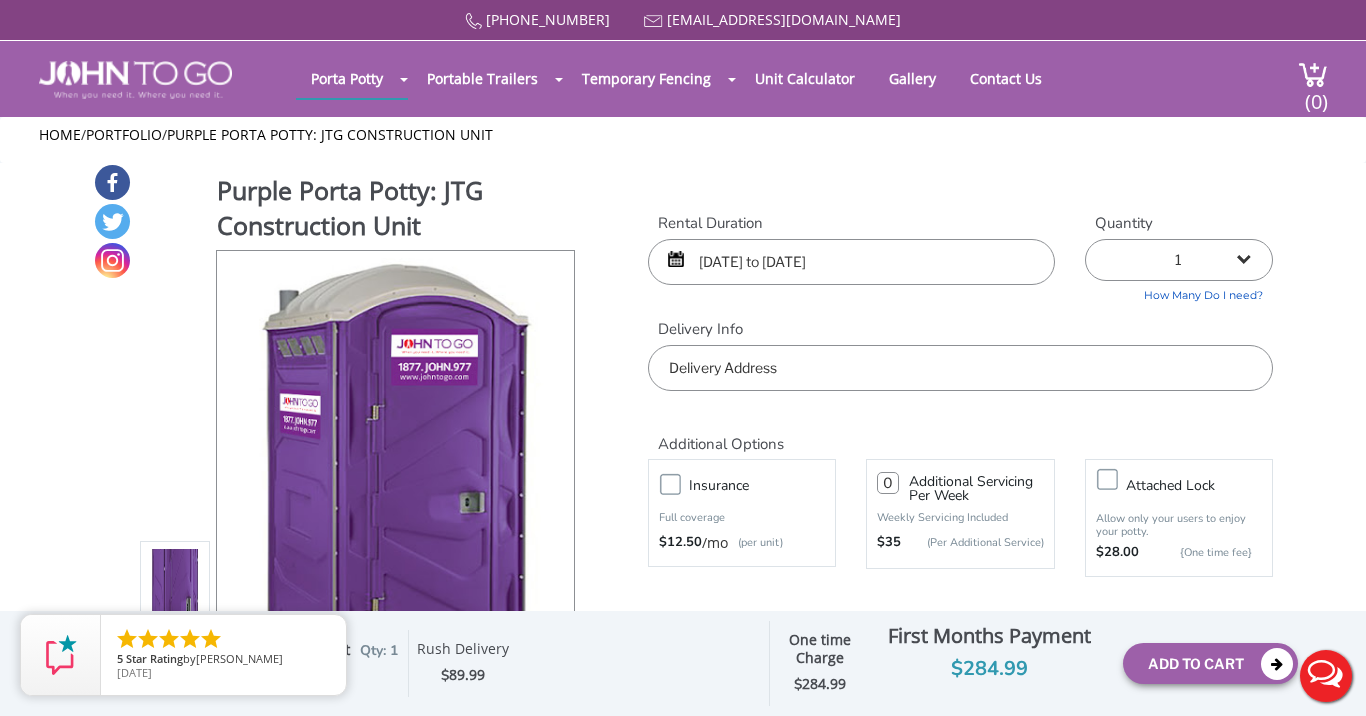 click on "Live Chat" at bounding box center (1326, 676) 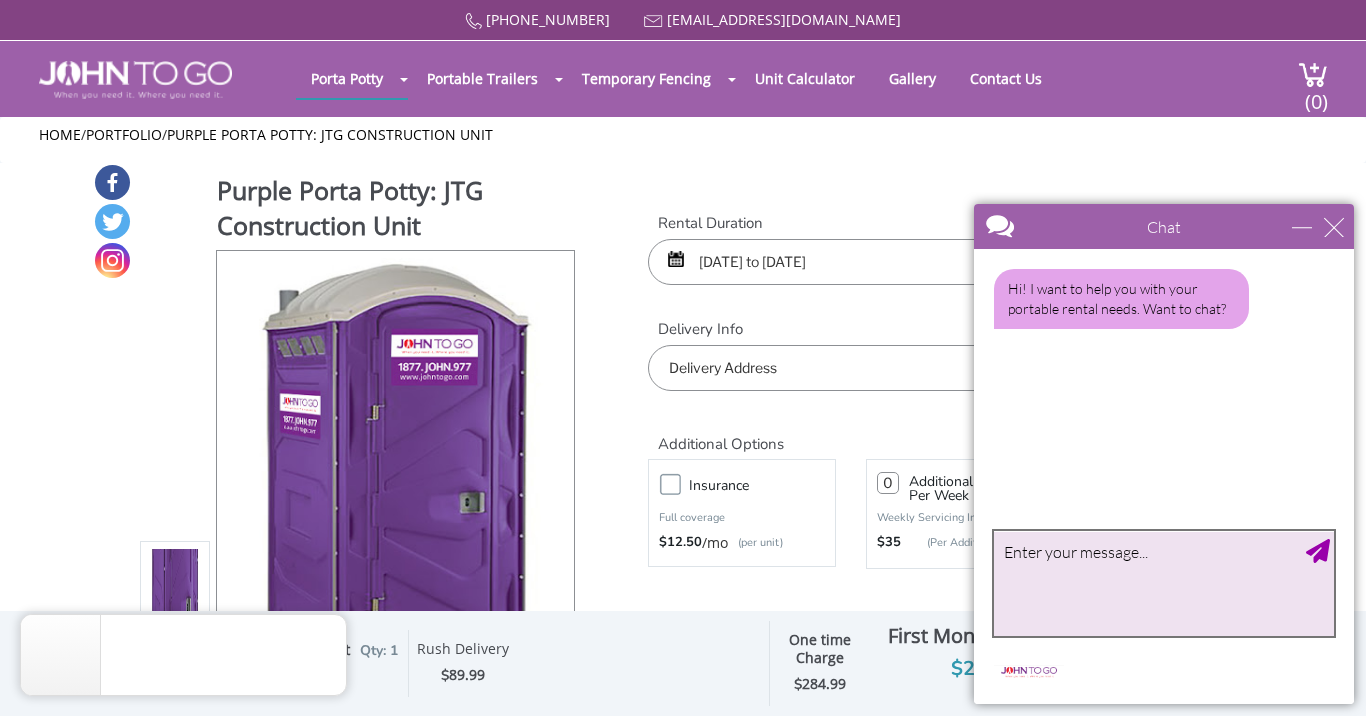 click at bounding box center (1164, 583) 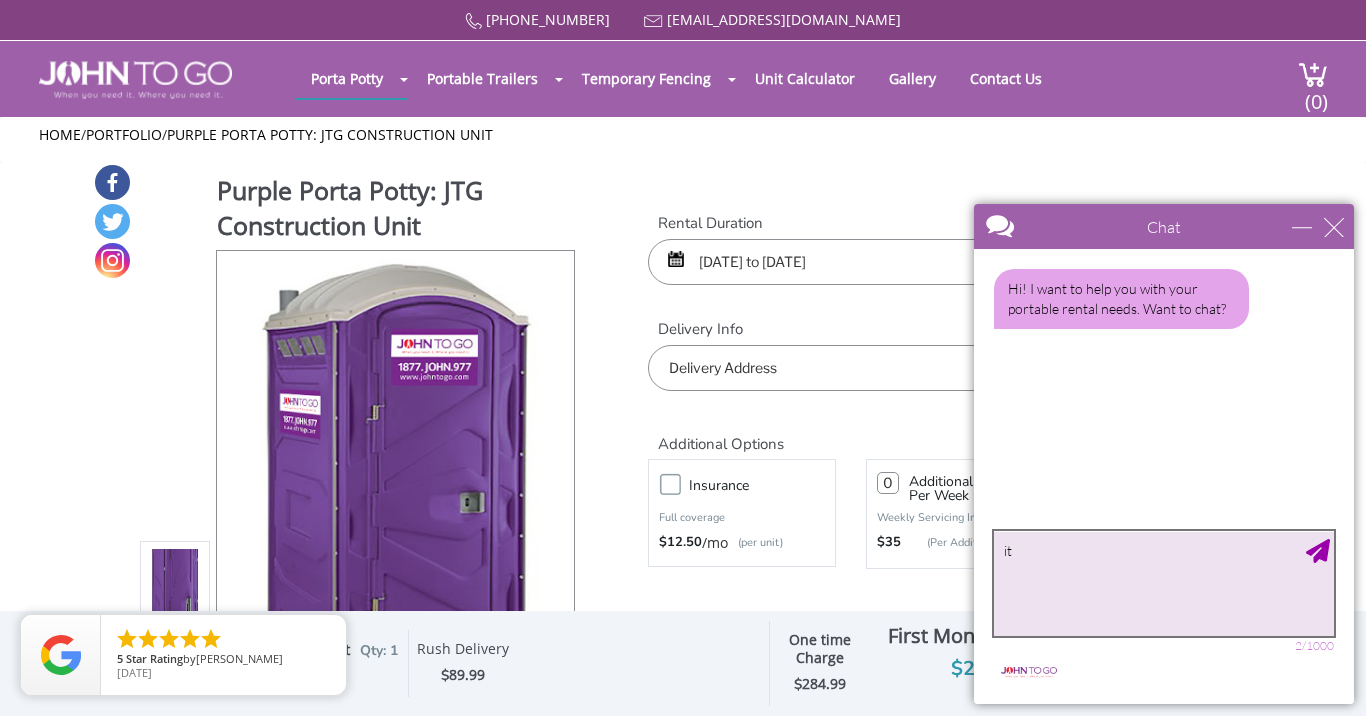 type on "i" 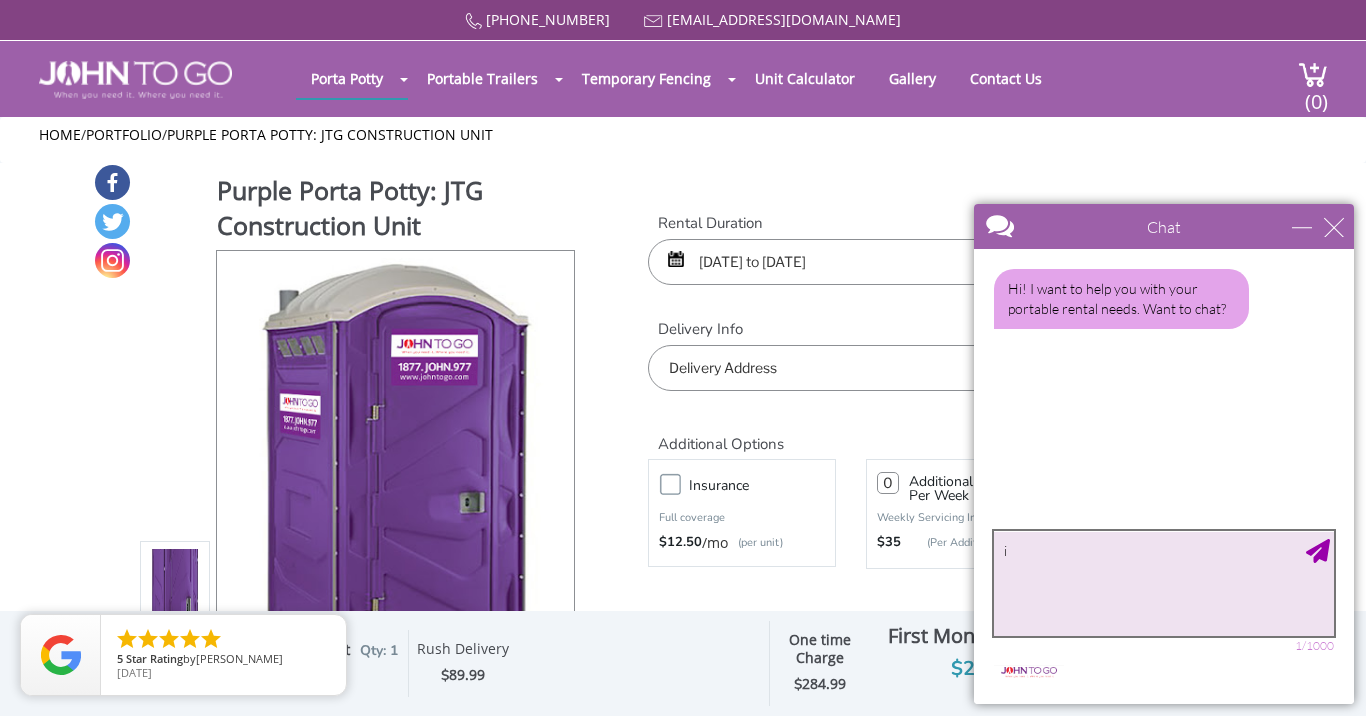 type 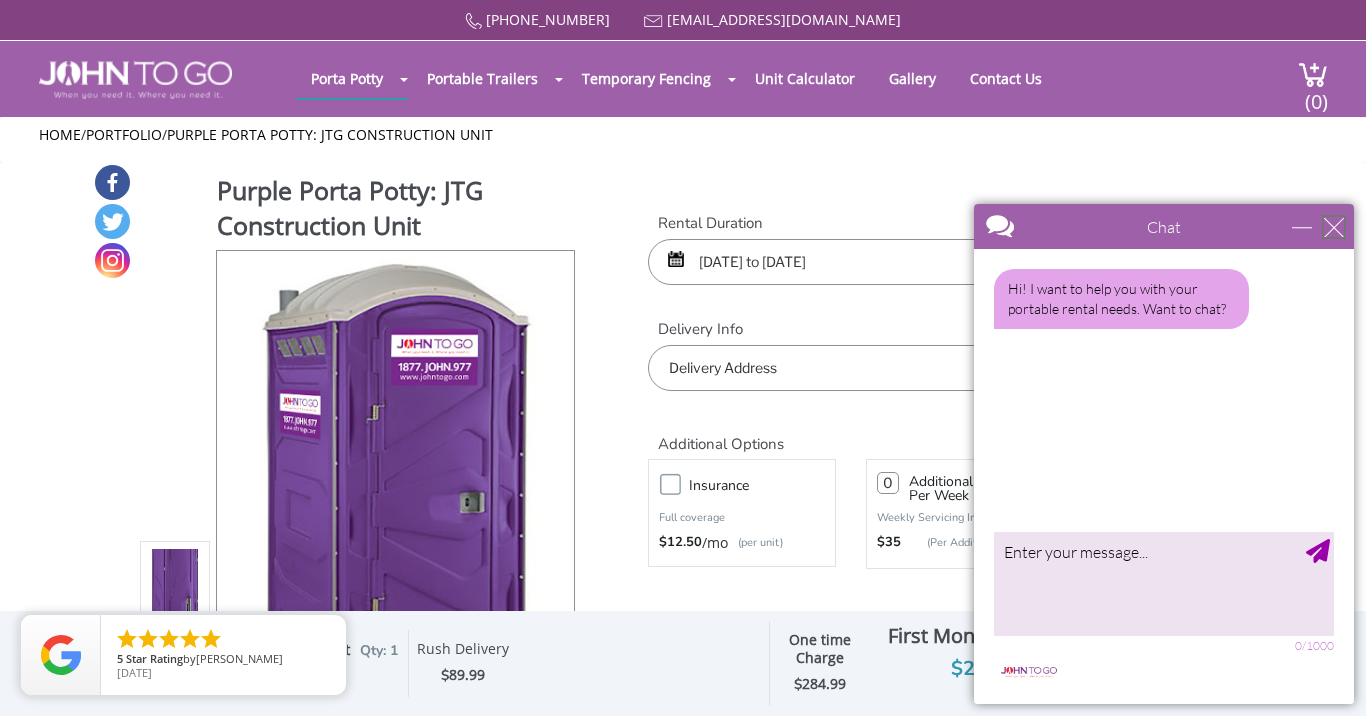 click at bounding box center [1334, 227] 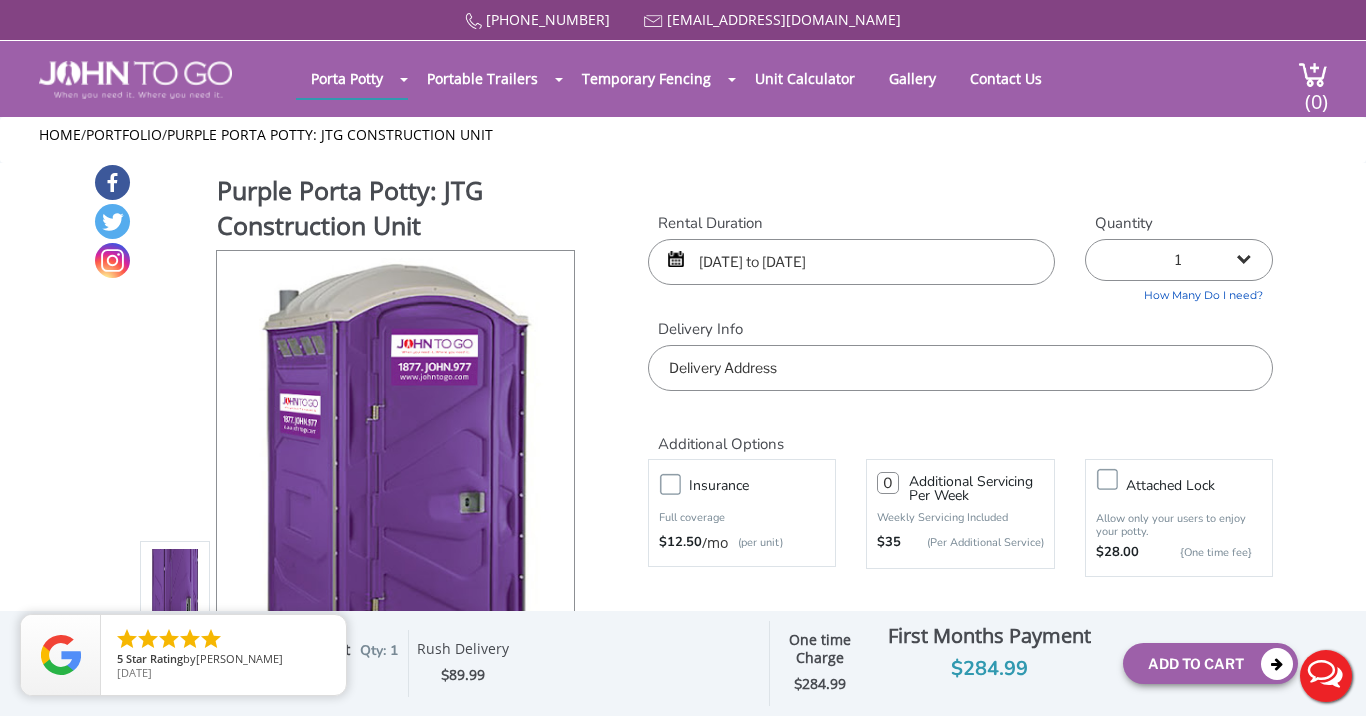 scroll, scrollTop: 0, scrollLeft: 0, axis: both 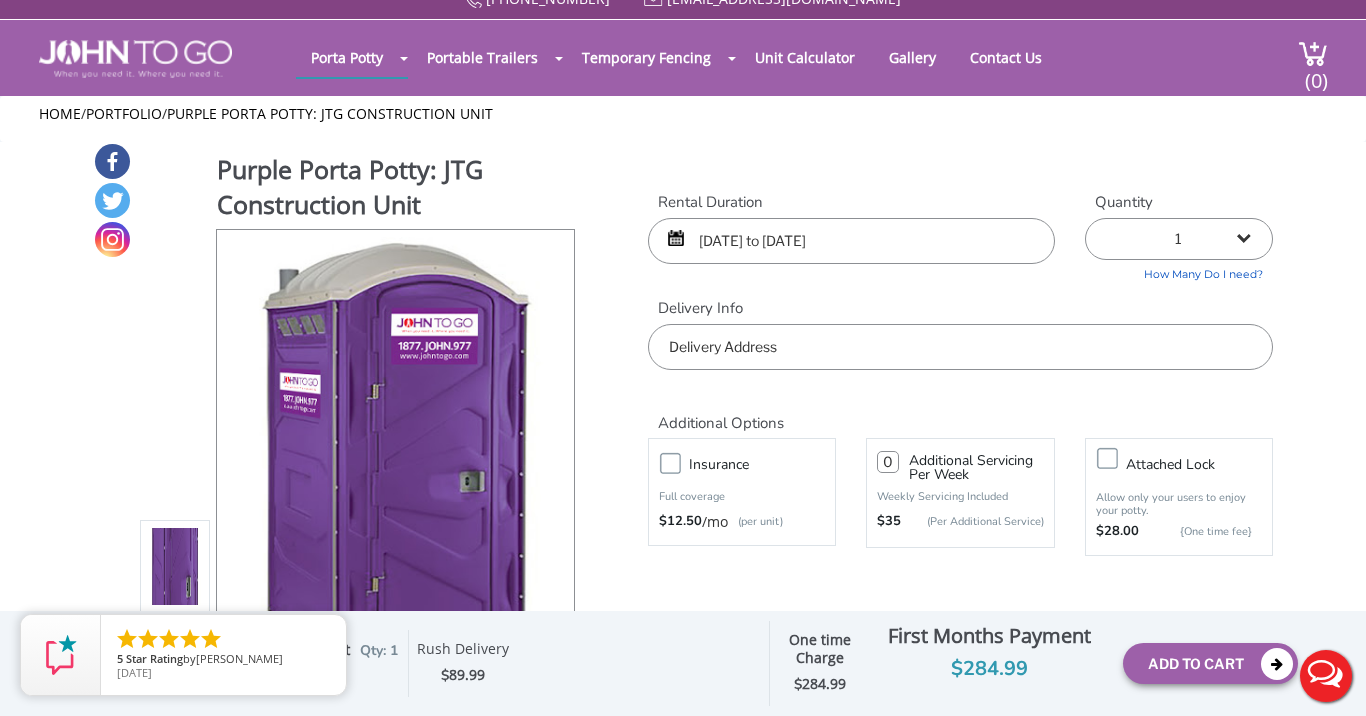 click on "Additional Options" at bounding box center [960, 401] 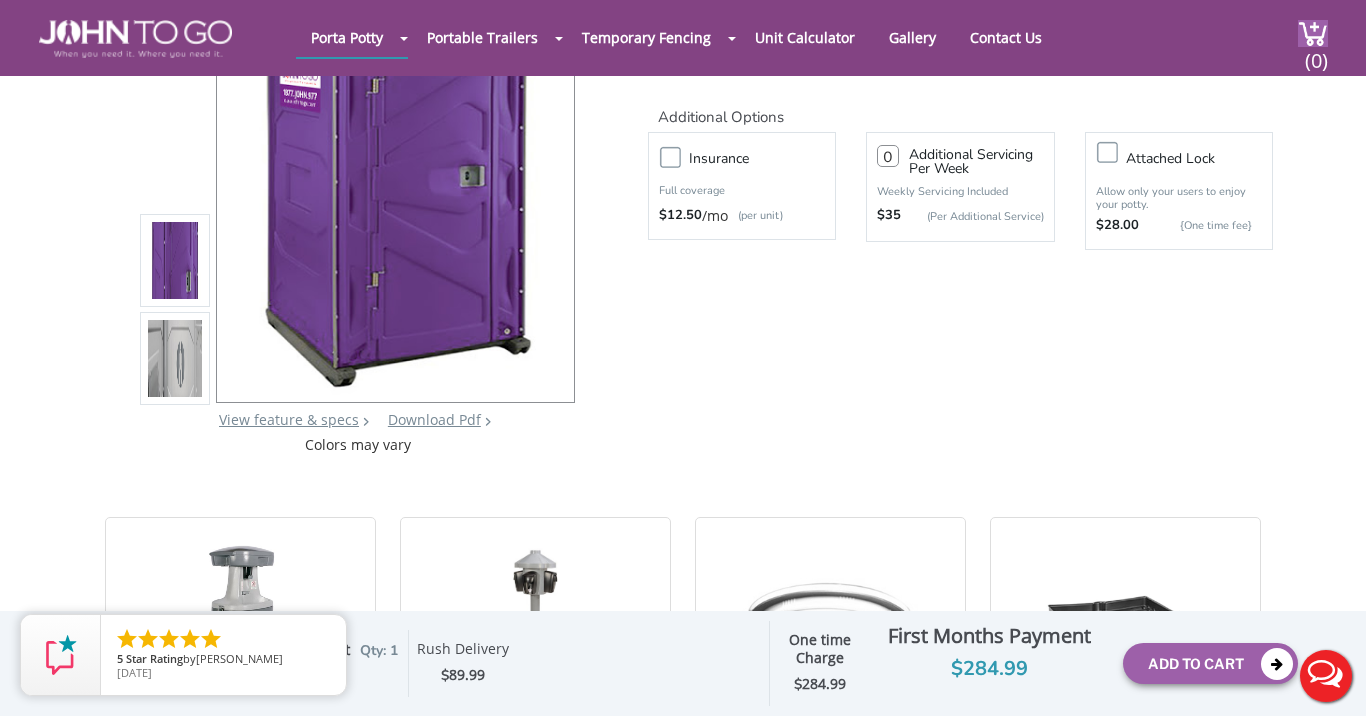 scroll, scrollTop: 245, scrollLeft: 0, axis: vertical 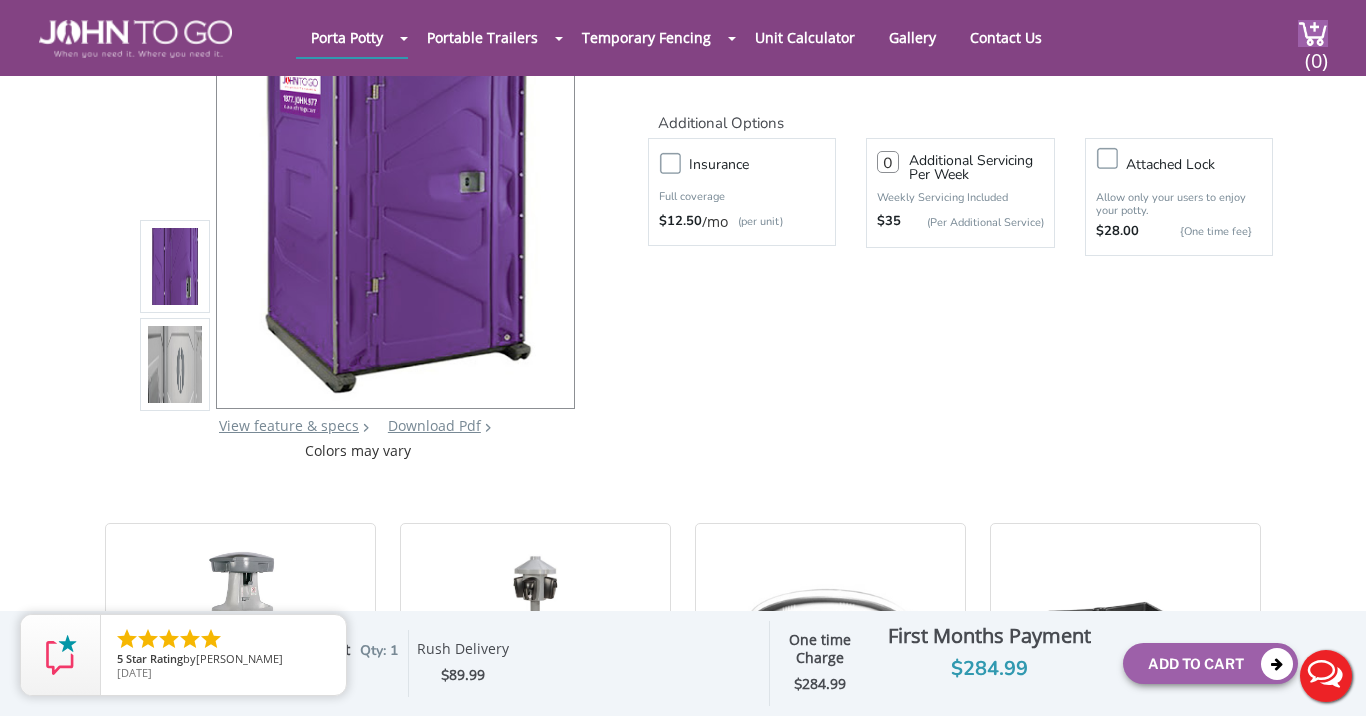 click on "View feature & specs" at bounding box center (289, 425) 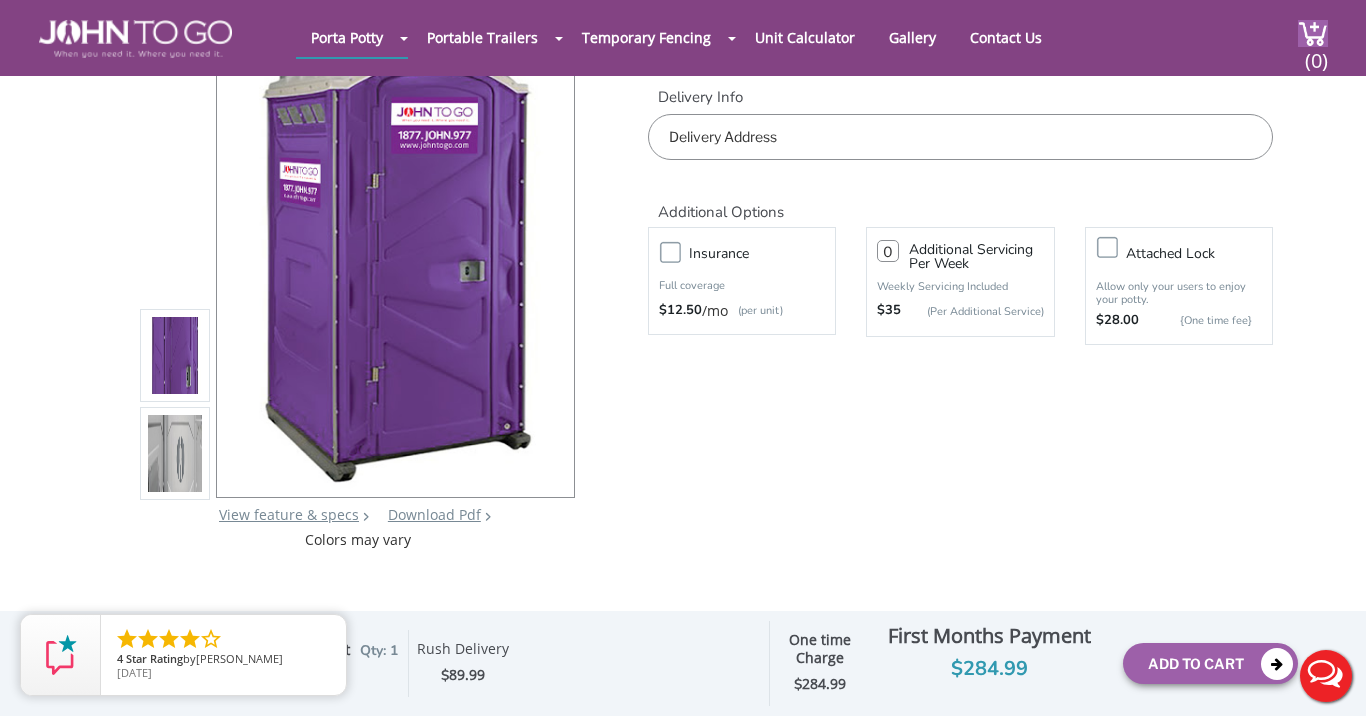 scroll, scrollTop: 157, scrollLeft: 0, axis: vertical 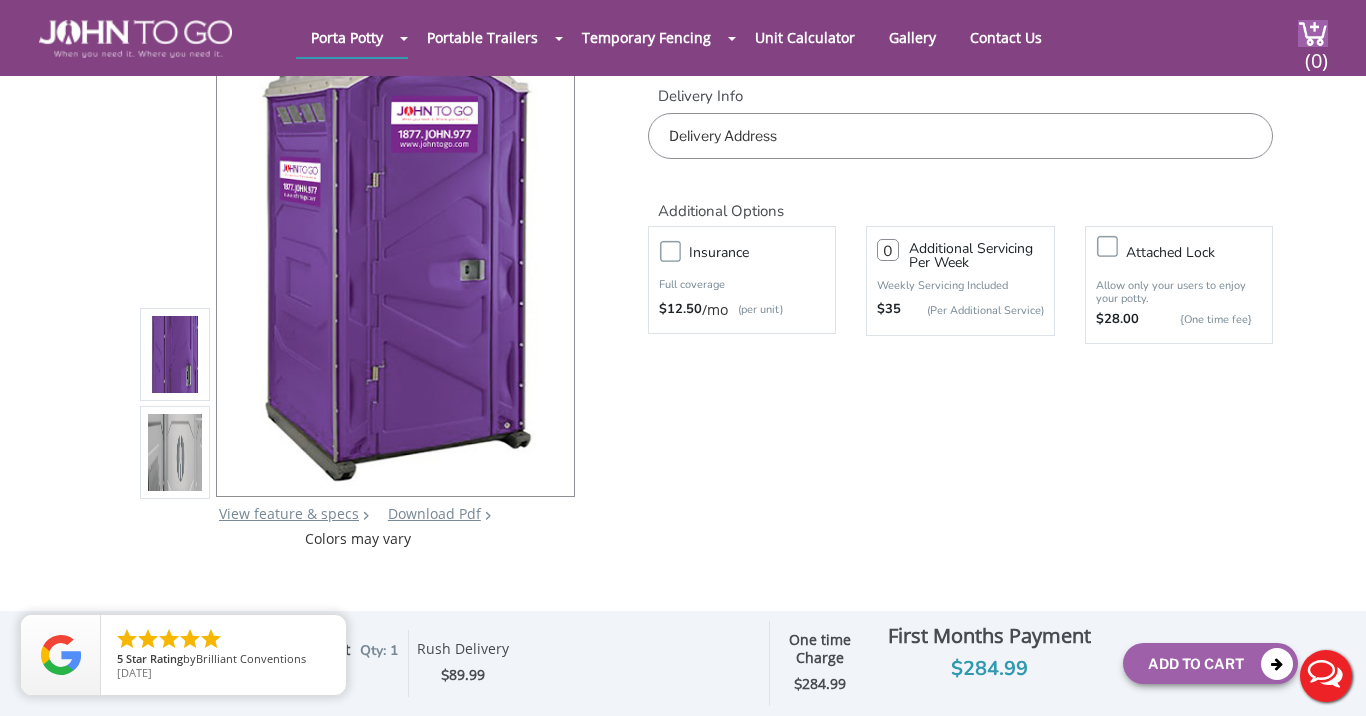 click on "Purple Porta Potty: JTG Construction Unit
View feature & specs
Download Pdf
Product PDF
Addon PDF
Colors may vary
Rental Duration
07/18/2025 to 07/19/2025
Quantity
1
$ -" at bounding box center [683, 2346] 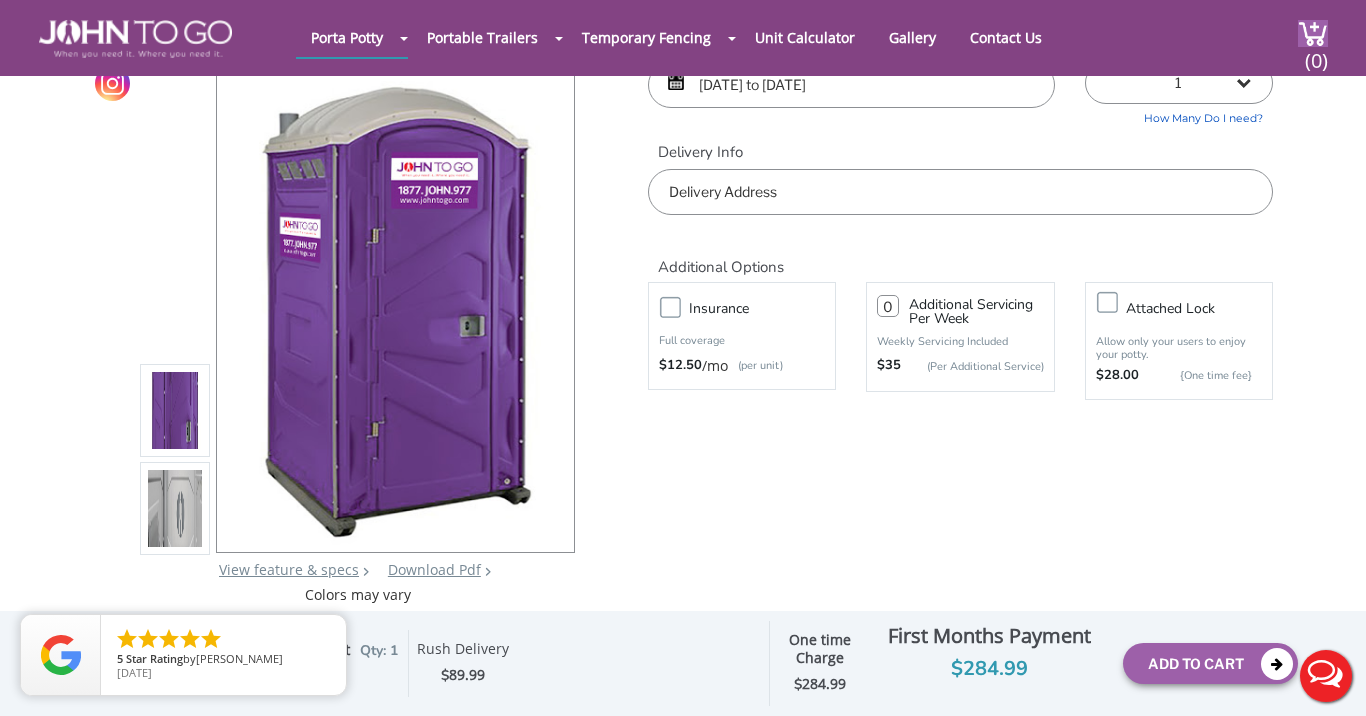 scroll, scrollTop: 109, scrollLeft: 0, axis: vertical 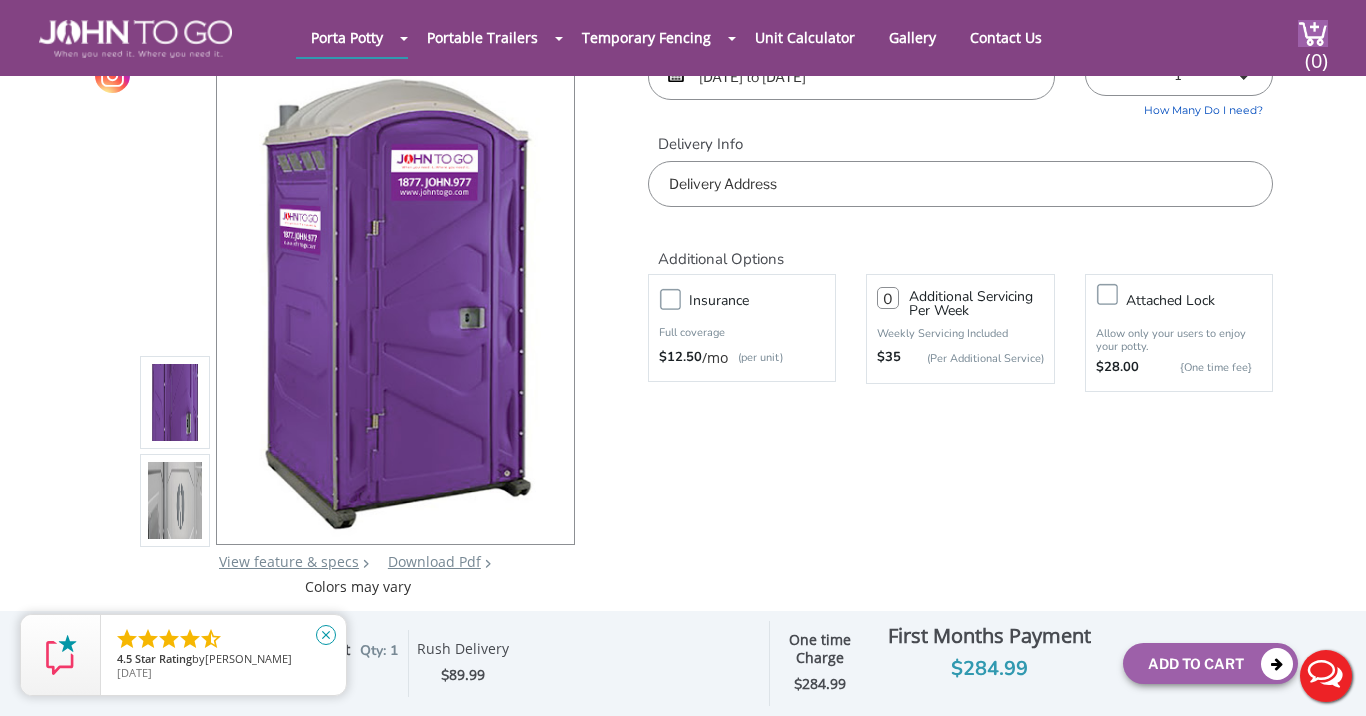click on "close" at bounding box center [326, 635] 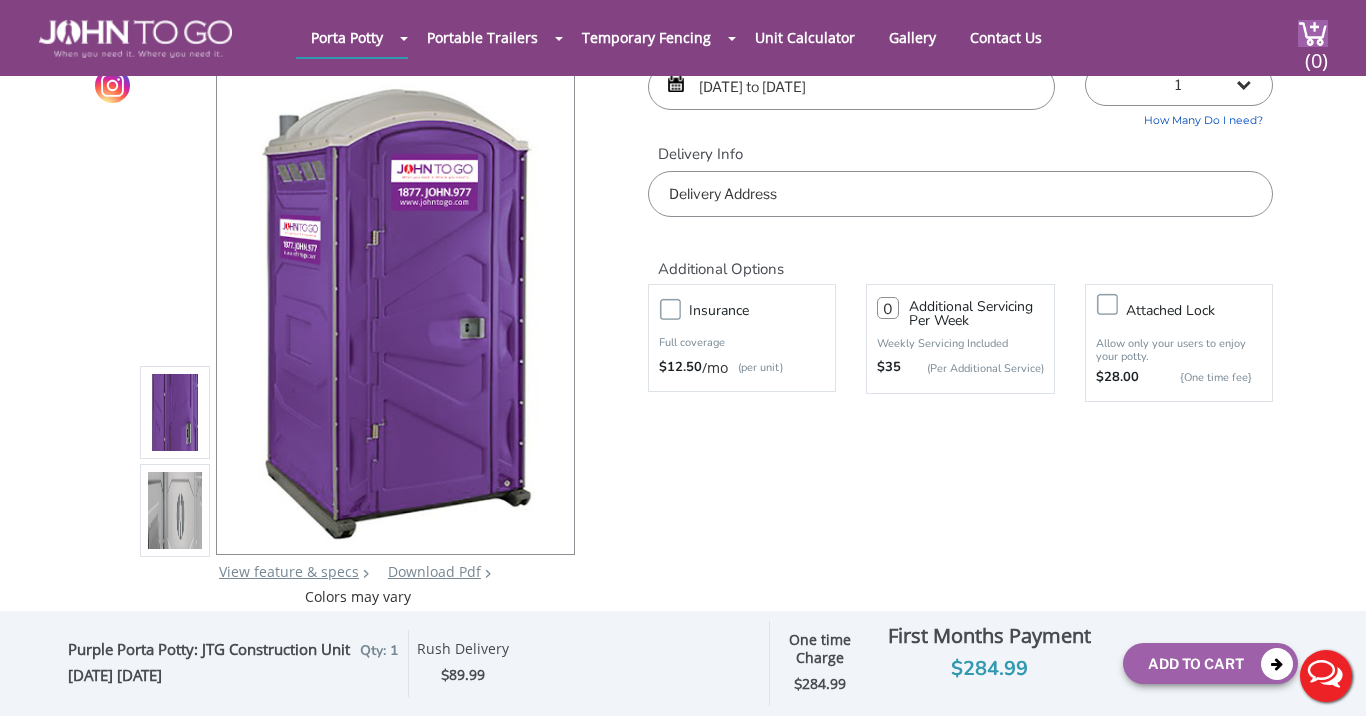 scroll, scrollTop: 96, scrollLeft: 0, axis: vertical 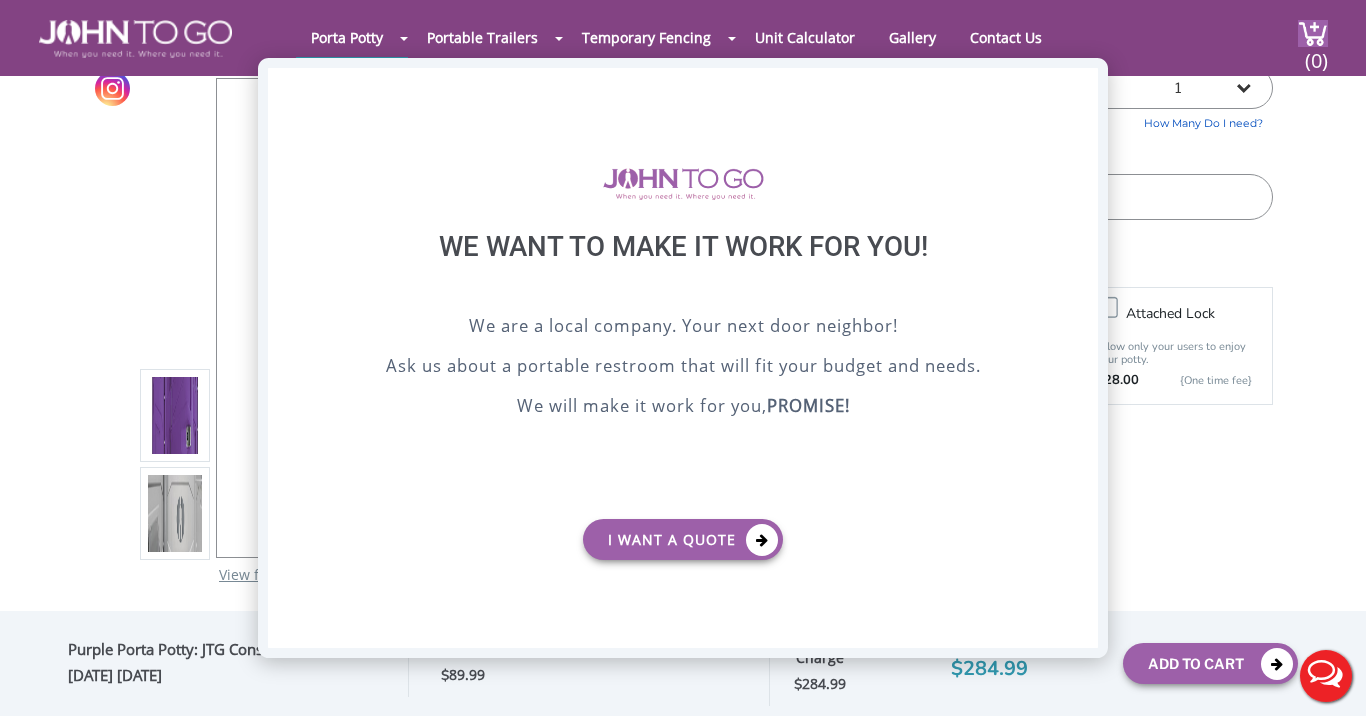 click on "X" at bounding box center (1082, 85) 